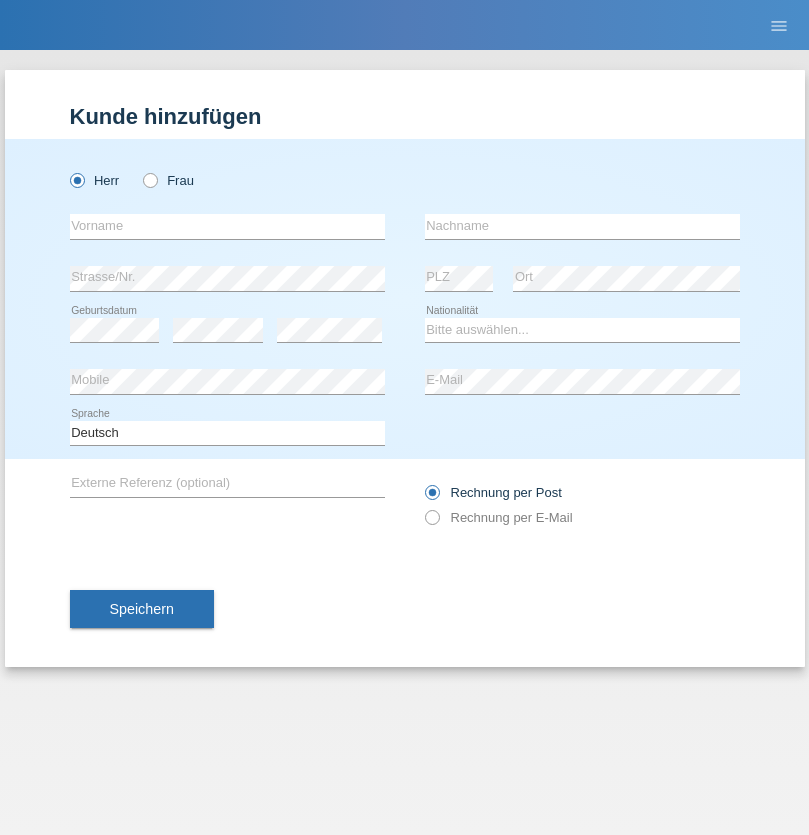scroll, scrollTop: 0, scrollLeft: 0, axis: both 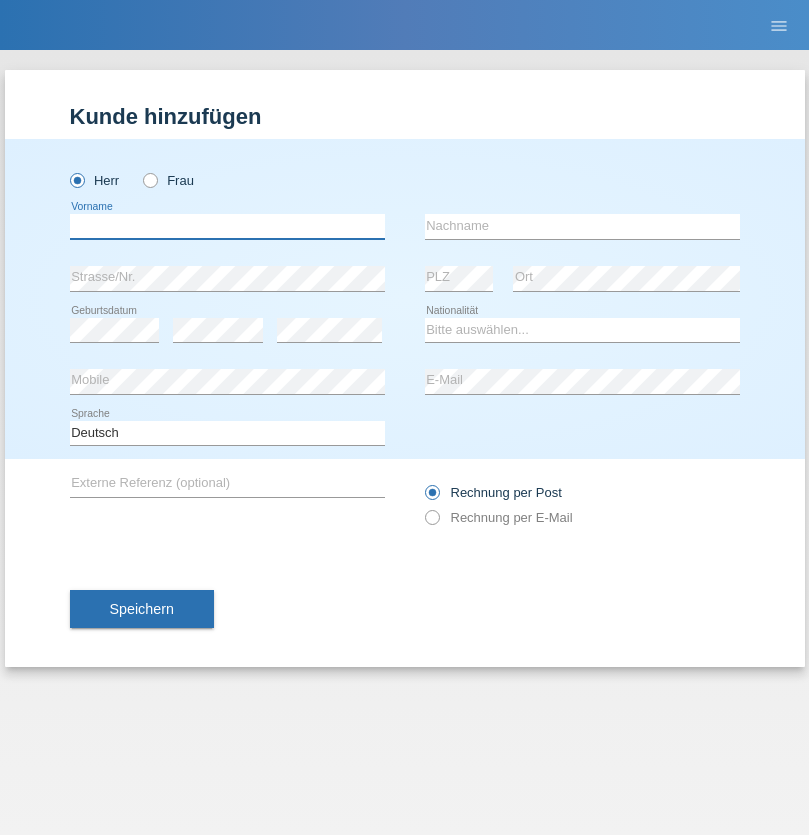 click at bounding box center (227, 226) 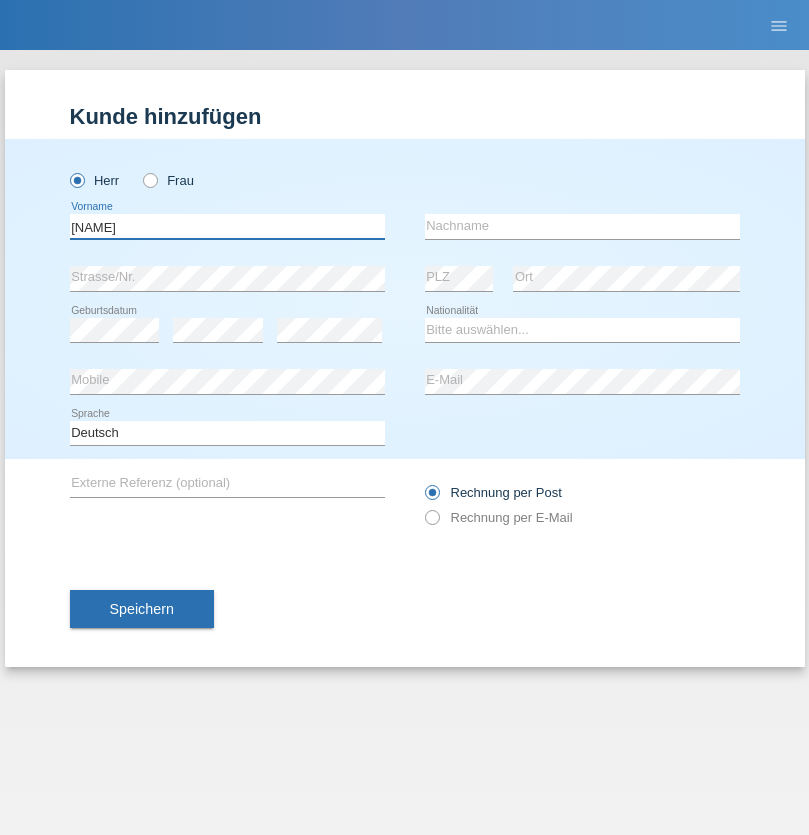 type on "[NAME]" 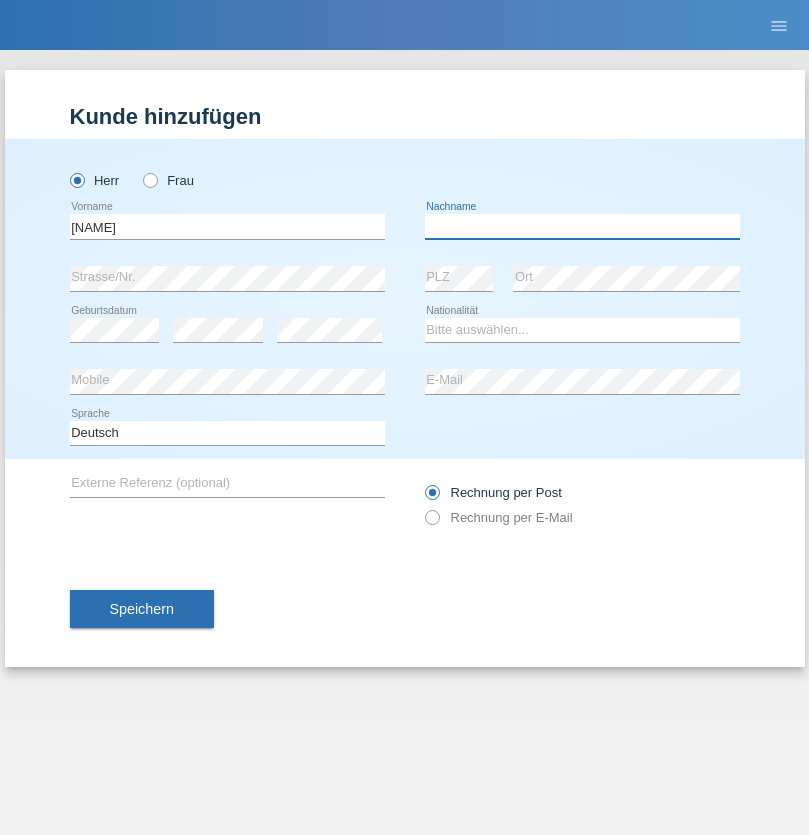 click at bounding box center [582, 226] 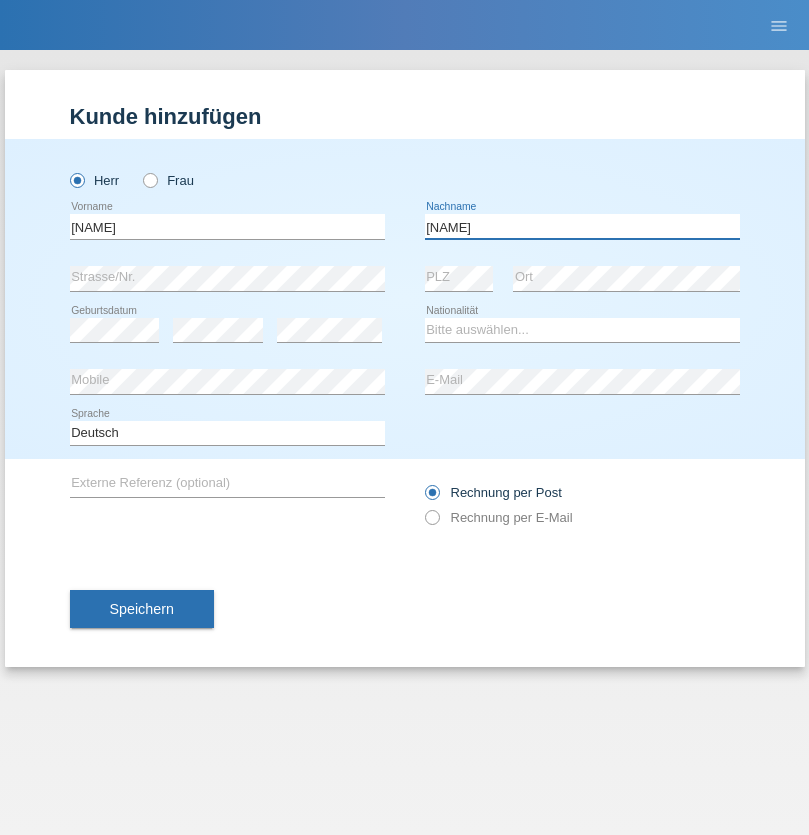 type on "[NAME]" 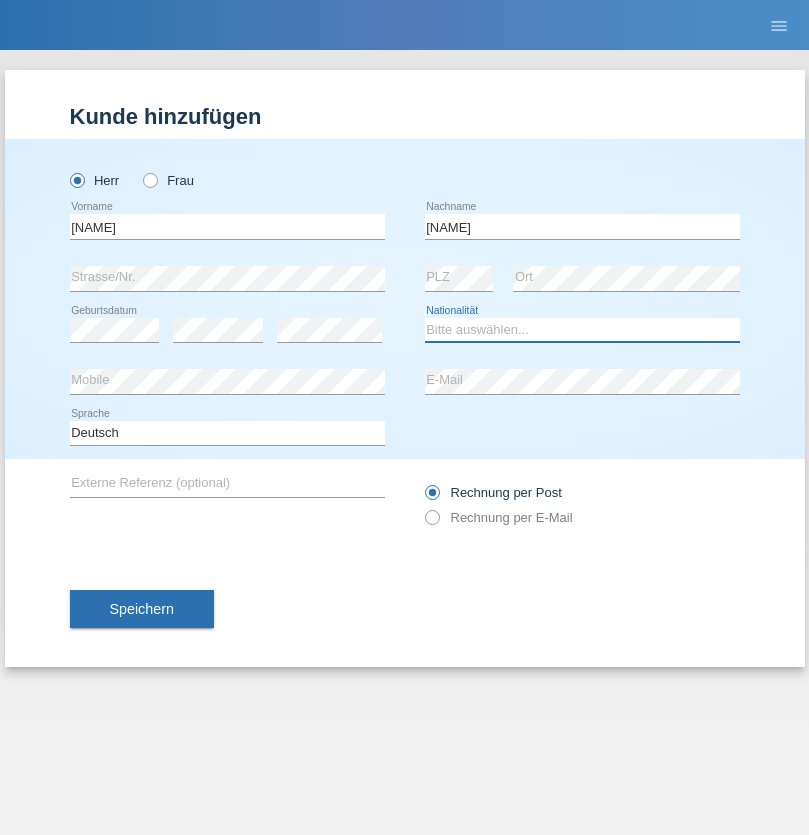 select on "TR" 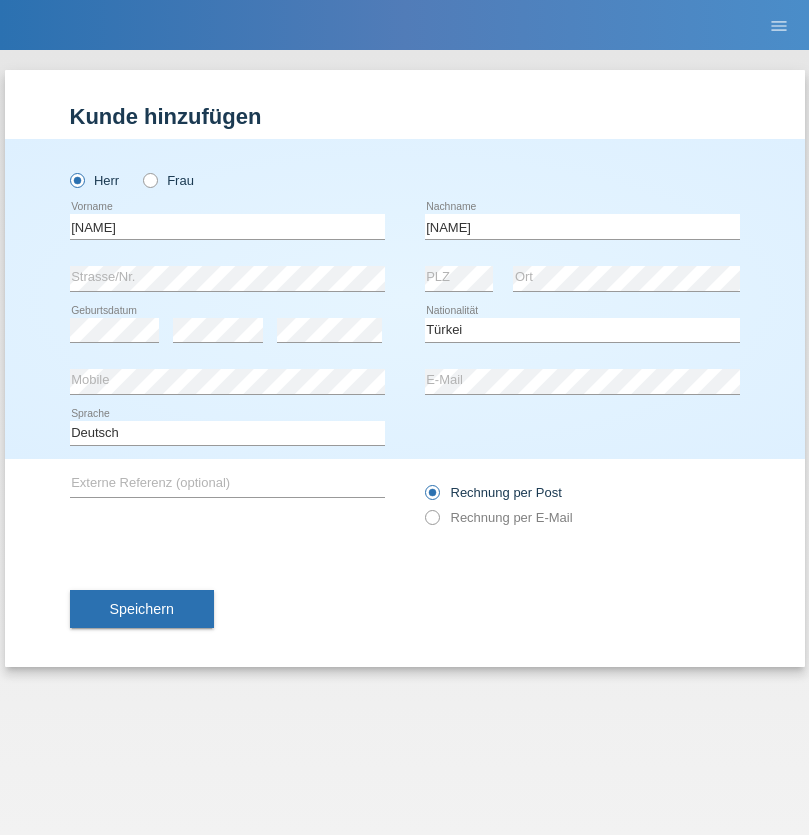 select on "C" 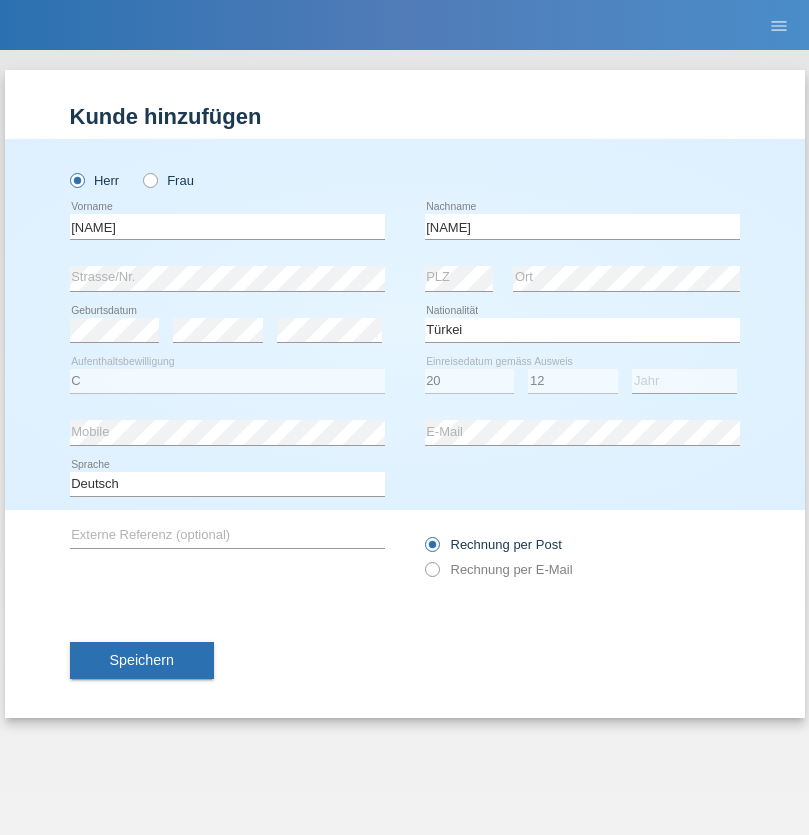 select on "1991" 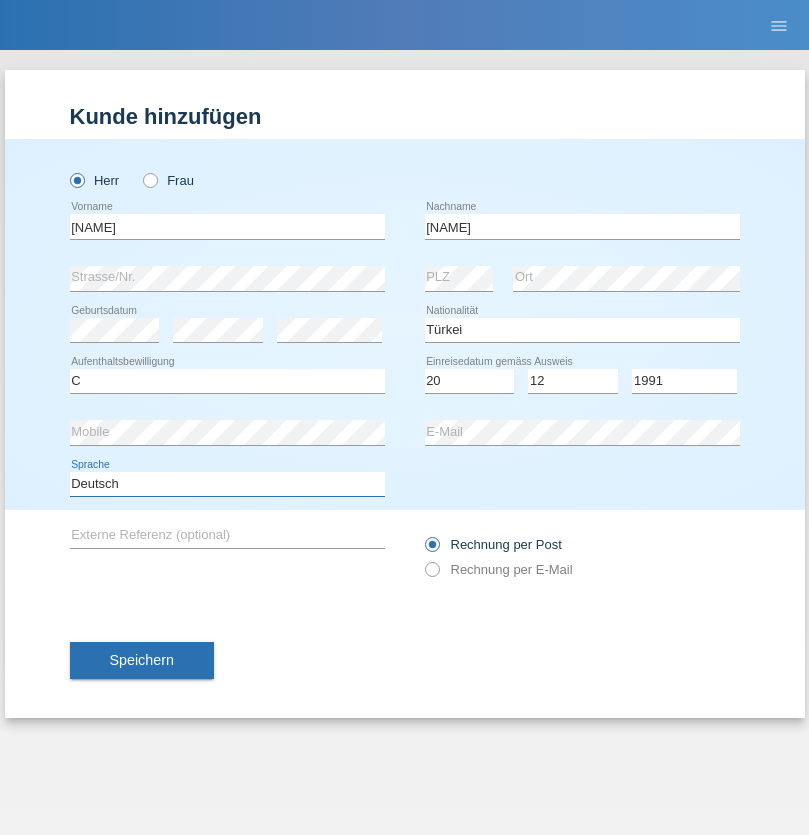 select on "en" 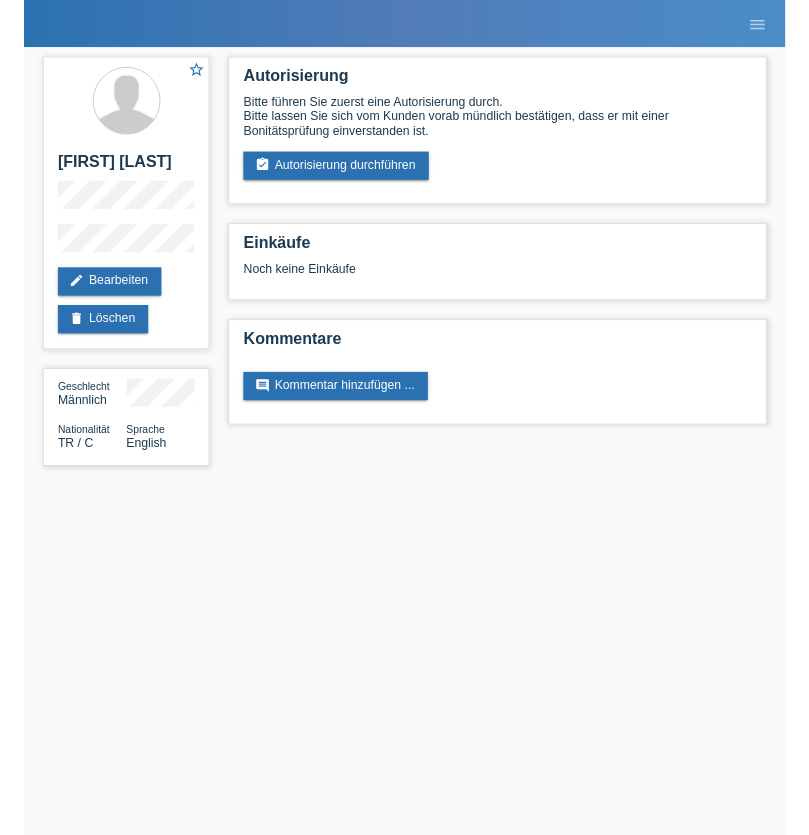 scroll, scrollTop: 0, scrollLeft: 0, axis: both 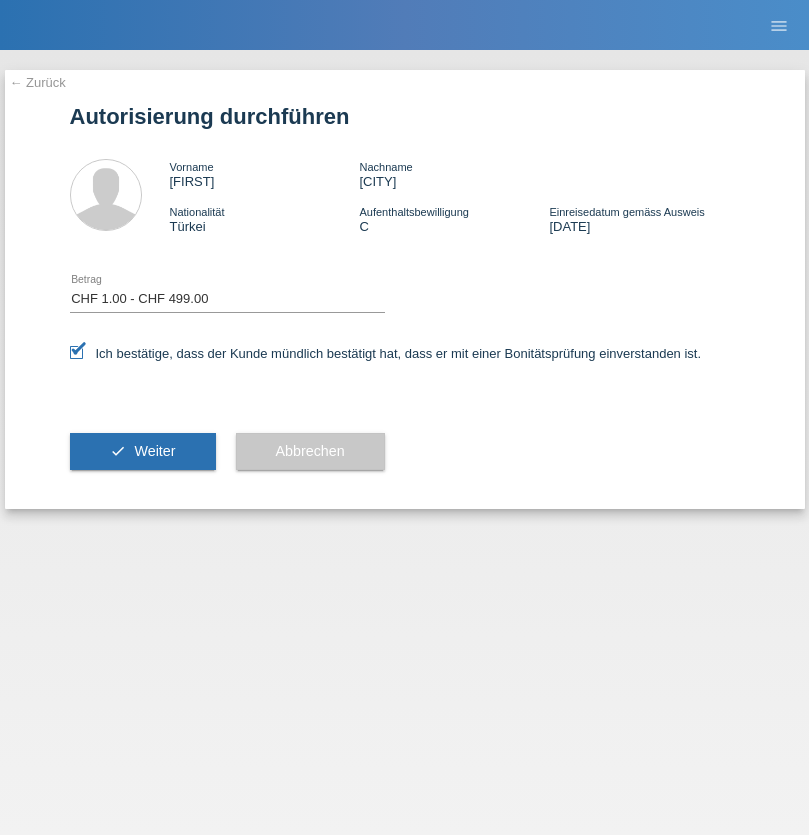 select on "1" 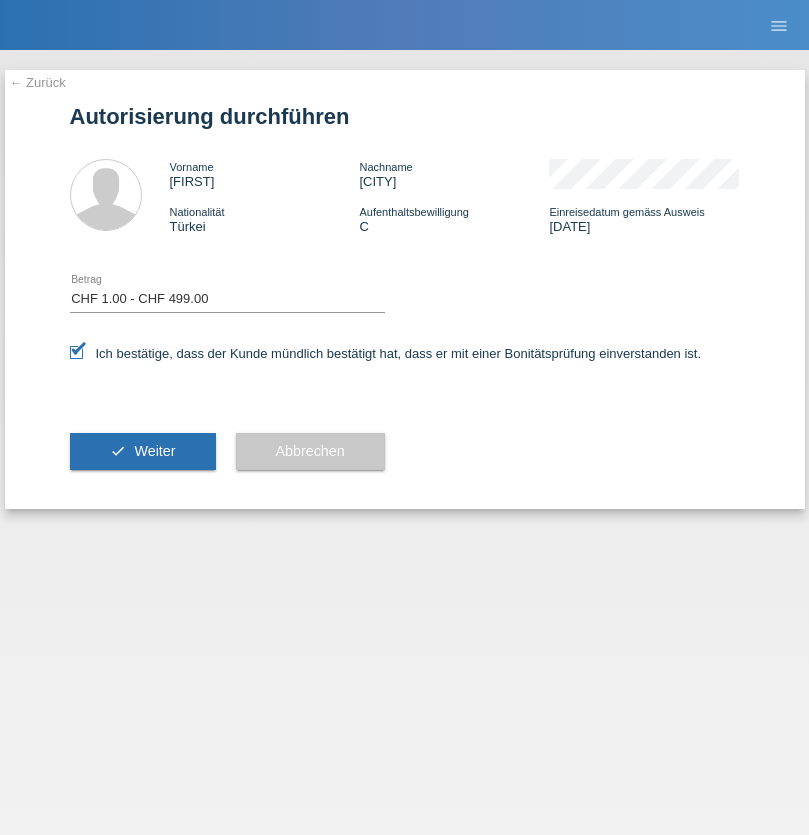 scroll, scrollTop: 0, scrollLeft: 0, axis: both 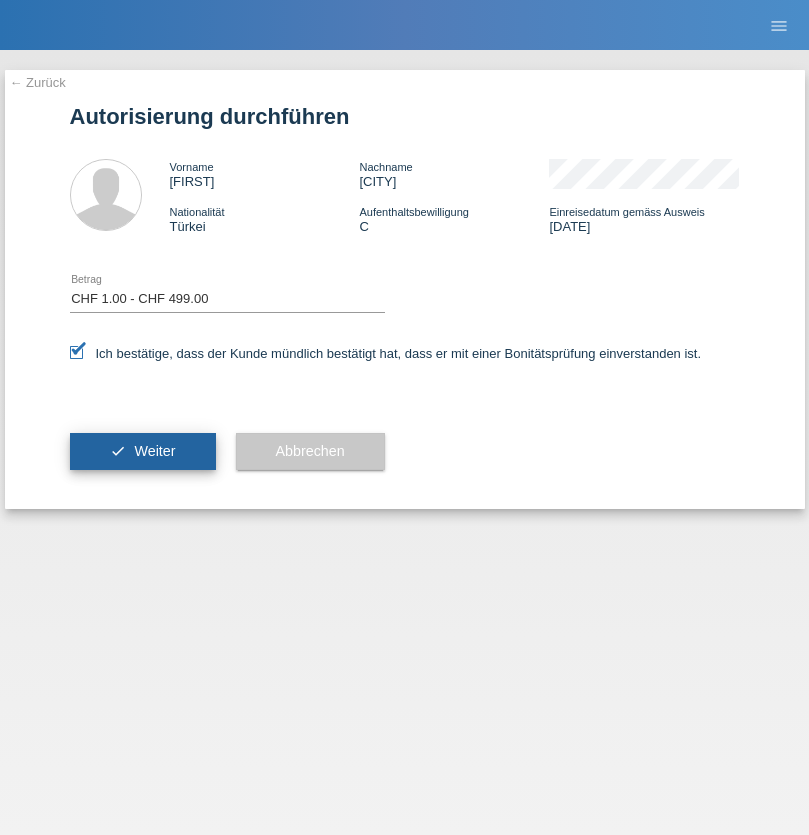 click on "Weiter" at bounding box center (154, 451) 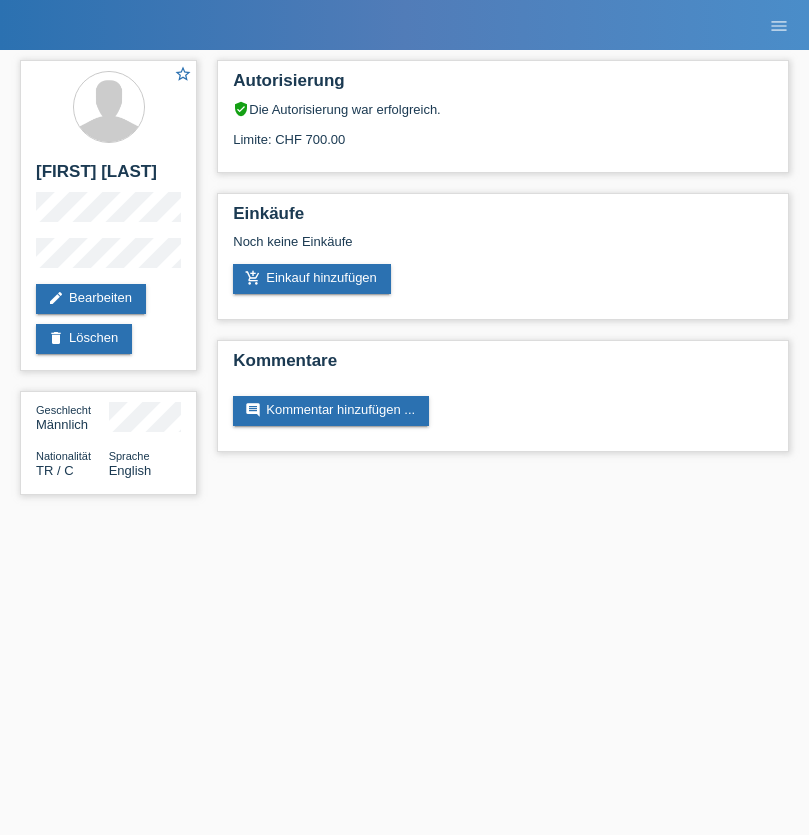 scroll, scrollTop: 0, scrollLeft: 0, axis: both 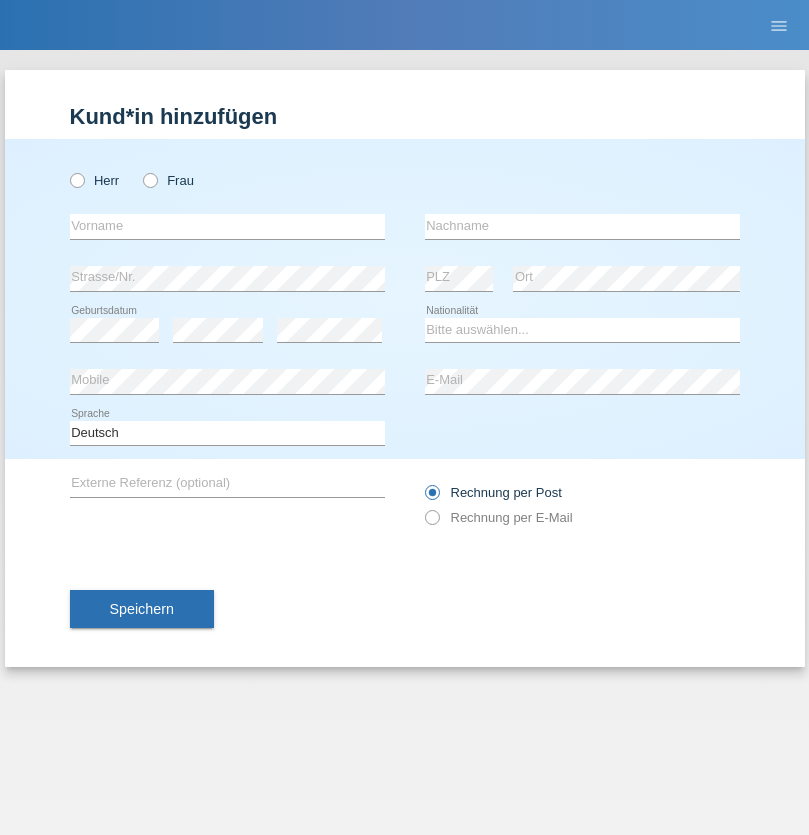 radio on "true" 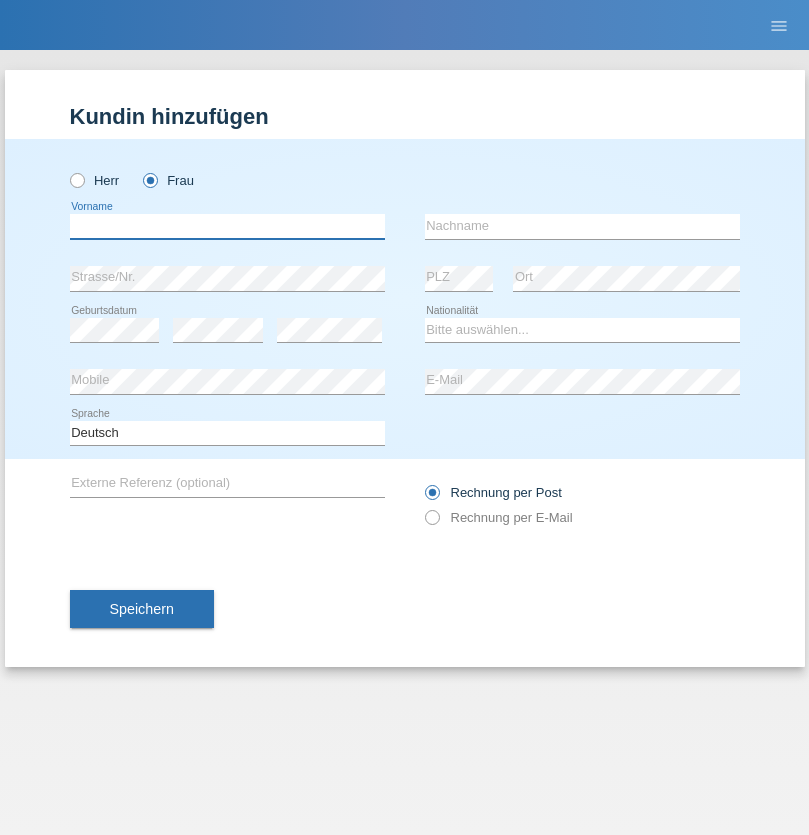 click at bounding box center (227, 226) 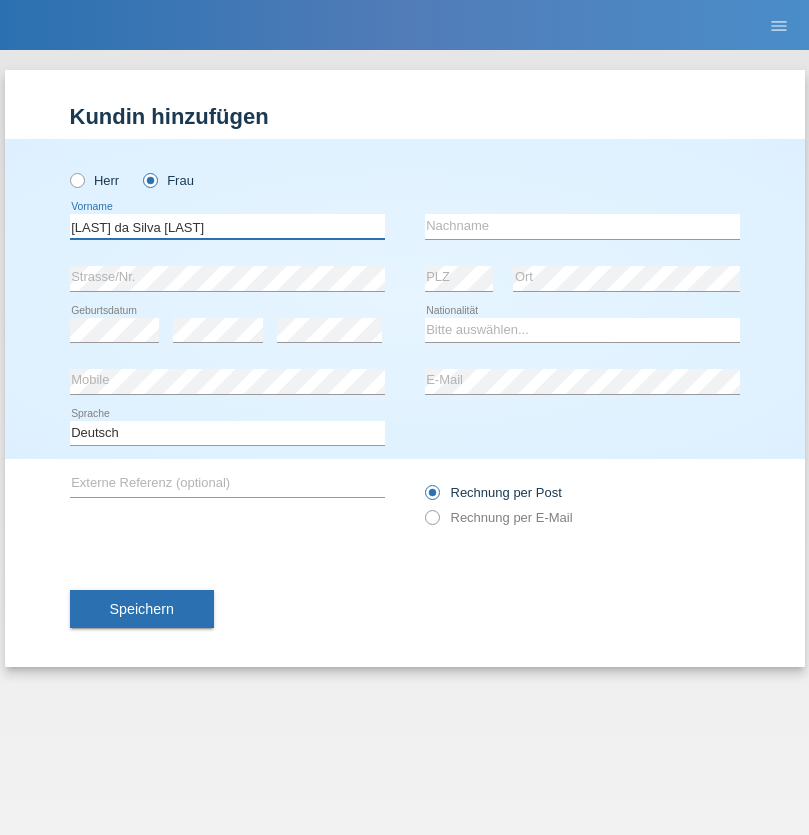 type on "Teixeira da Silva Moço" 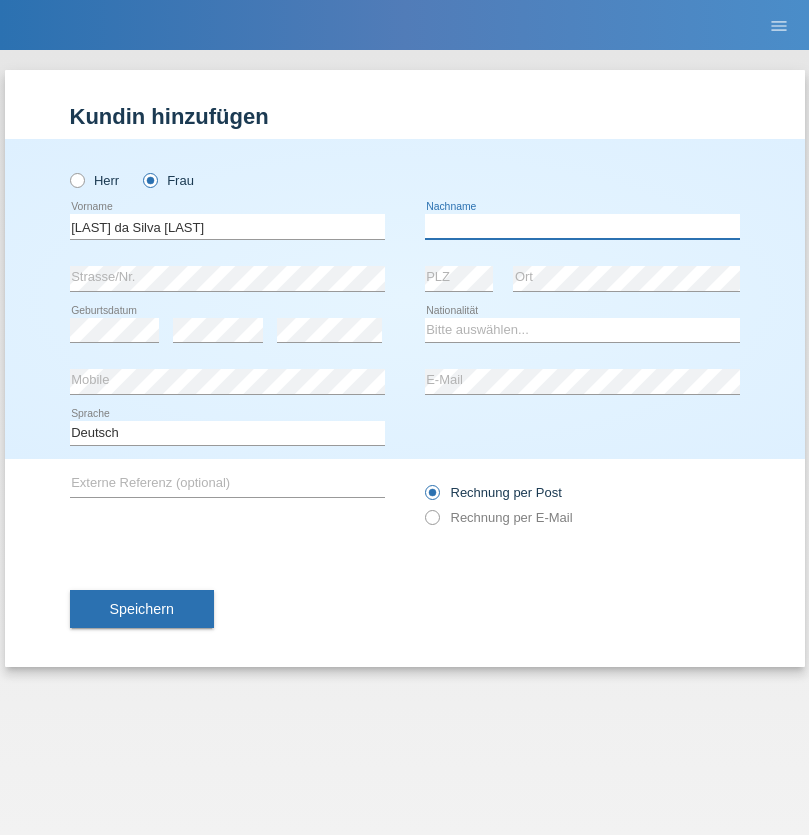 click at bounding box center [582, 226] 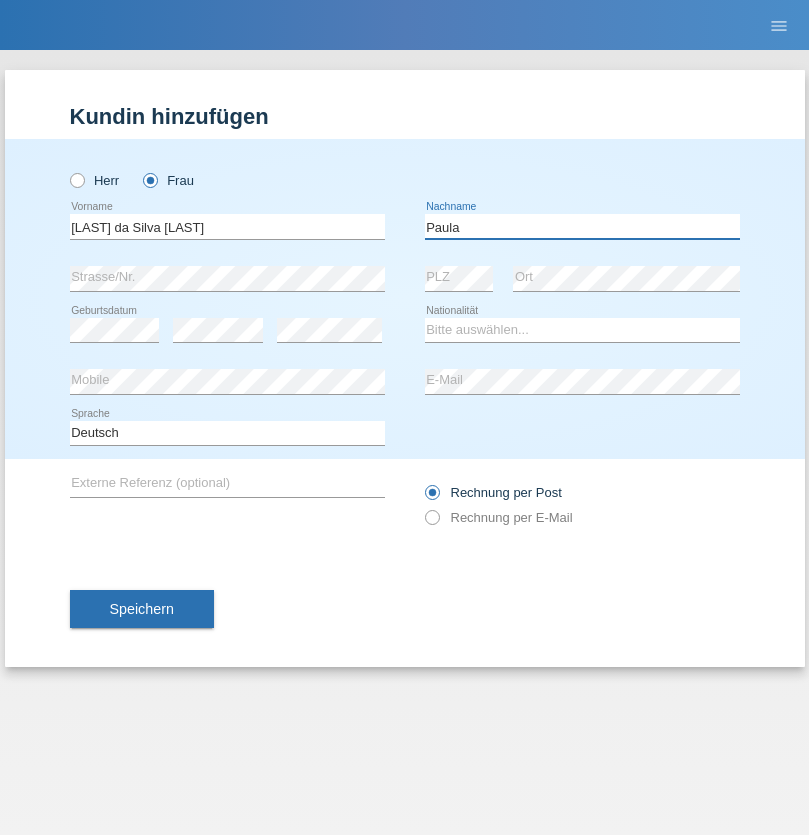 type on "Paula" 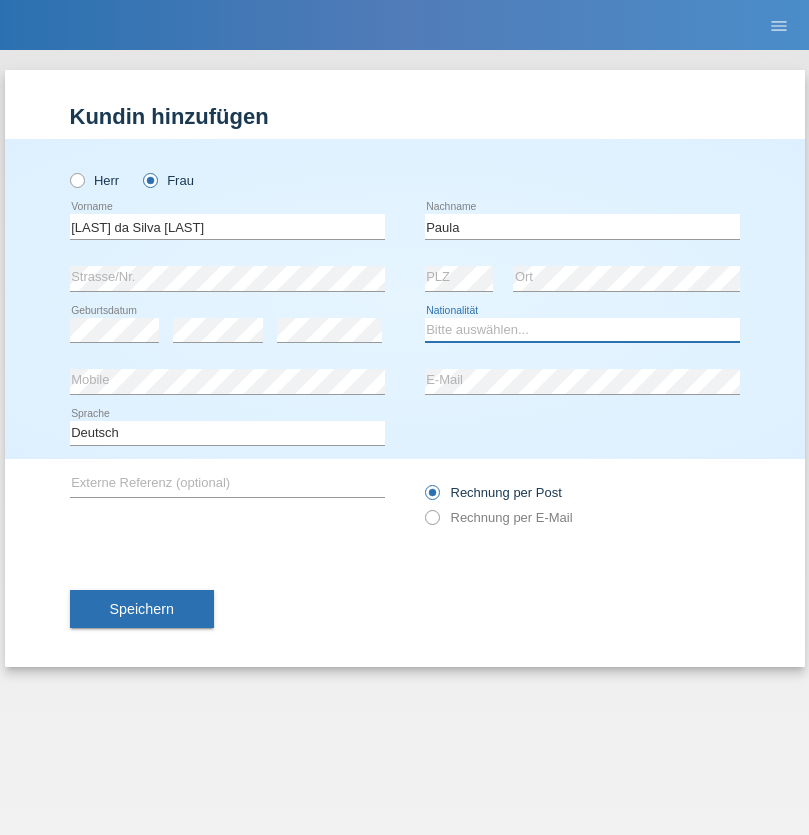 select on "PT" 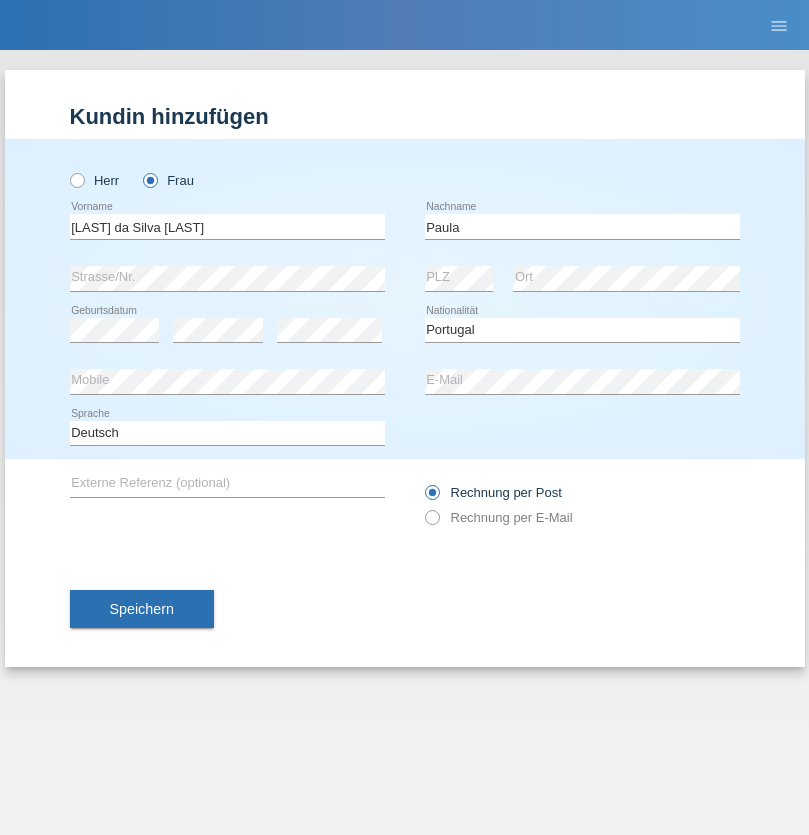 select on "C" 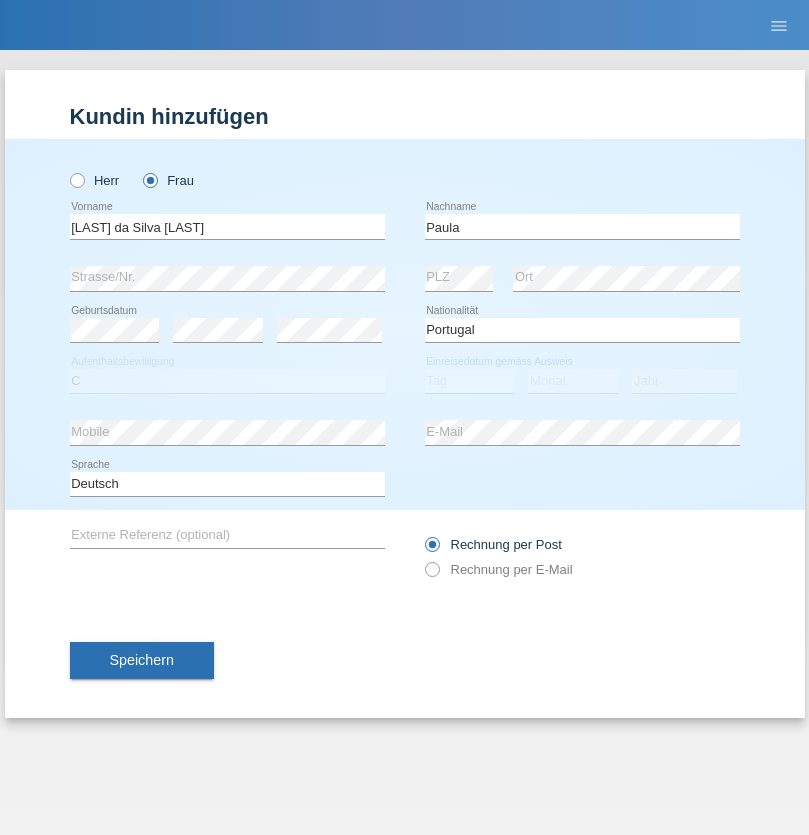 select on "28" 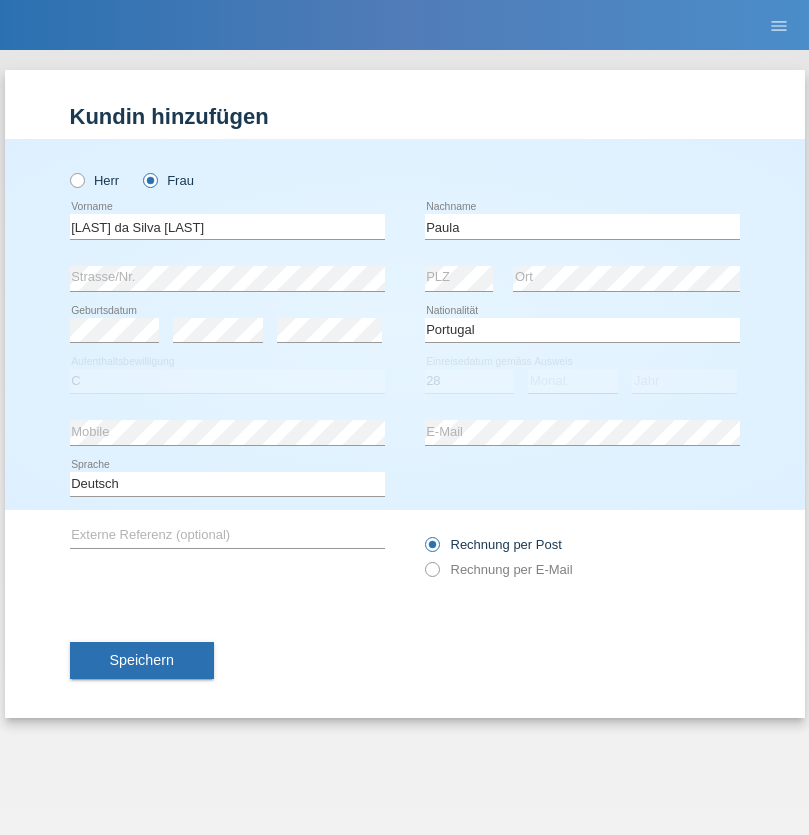 select on "03" 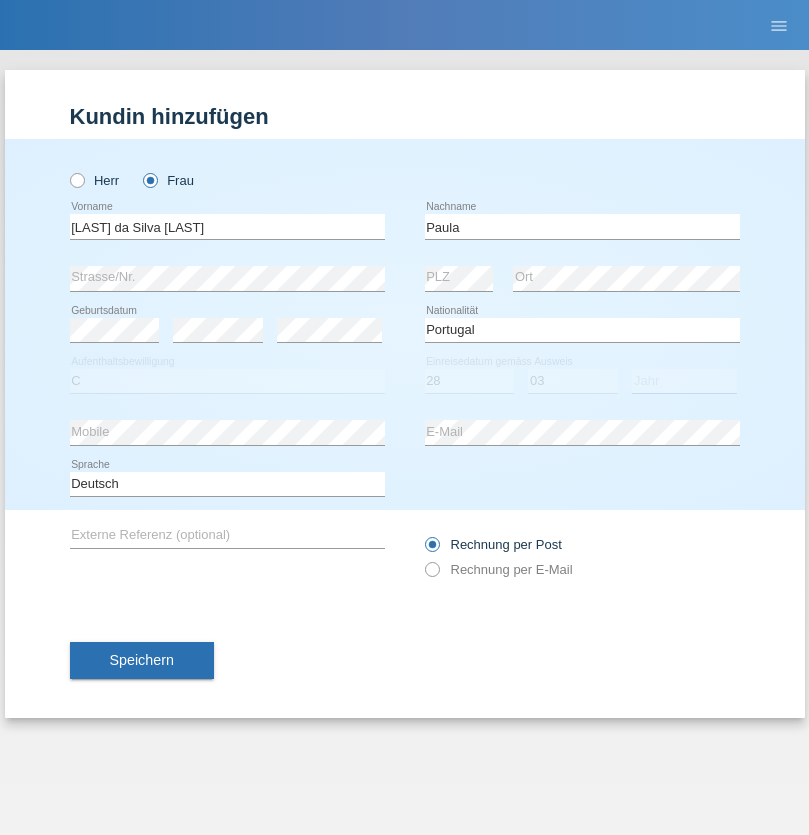 select on "2005" 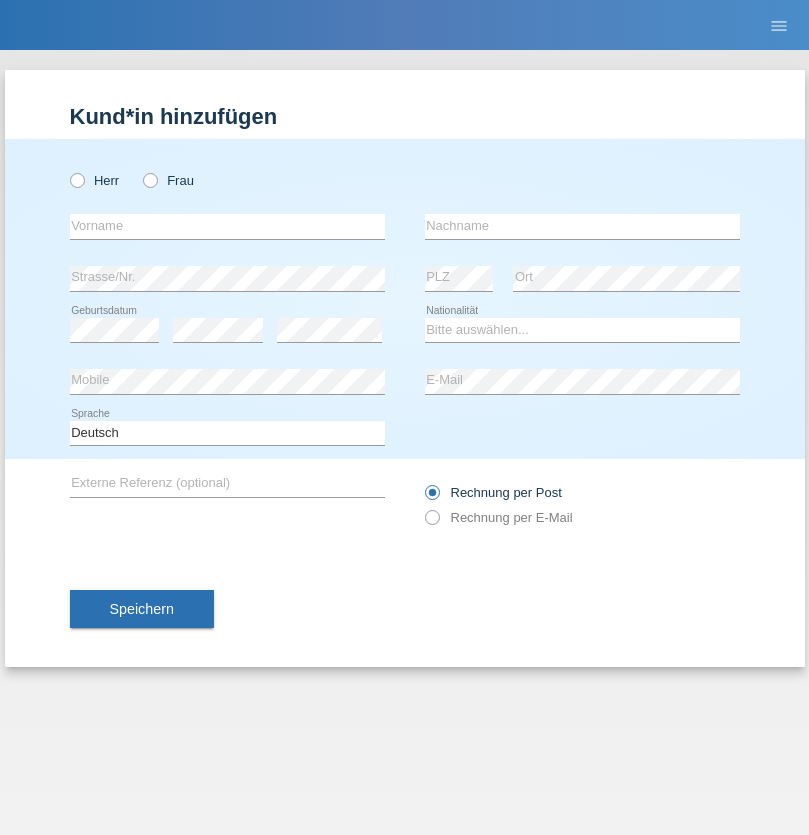 scroll, scrollTop: 0, scrollLeft: 0, axis: both 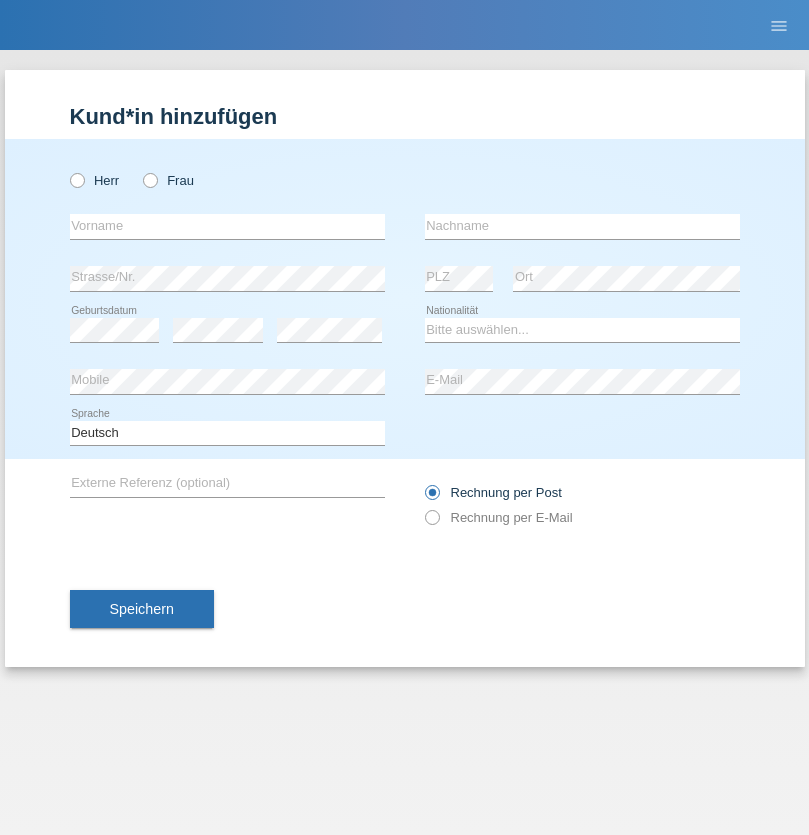 radio on "true" 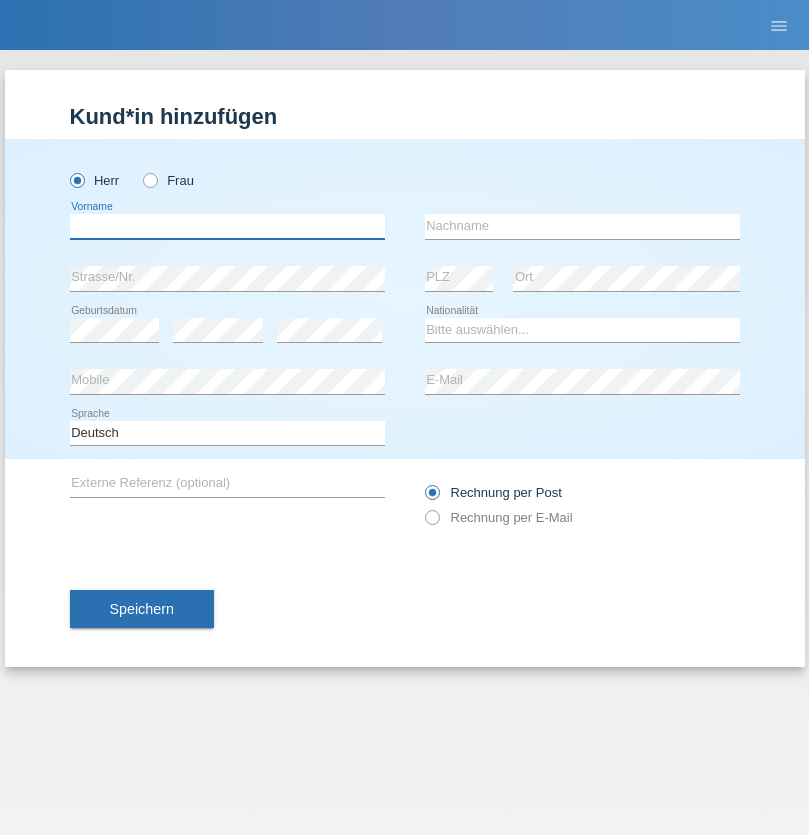 click at bounding box center [227, 226] 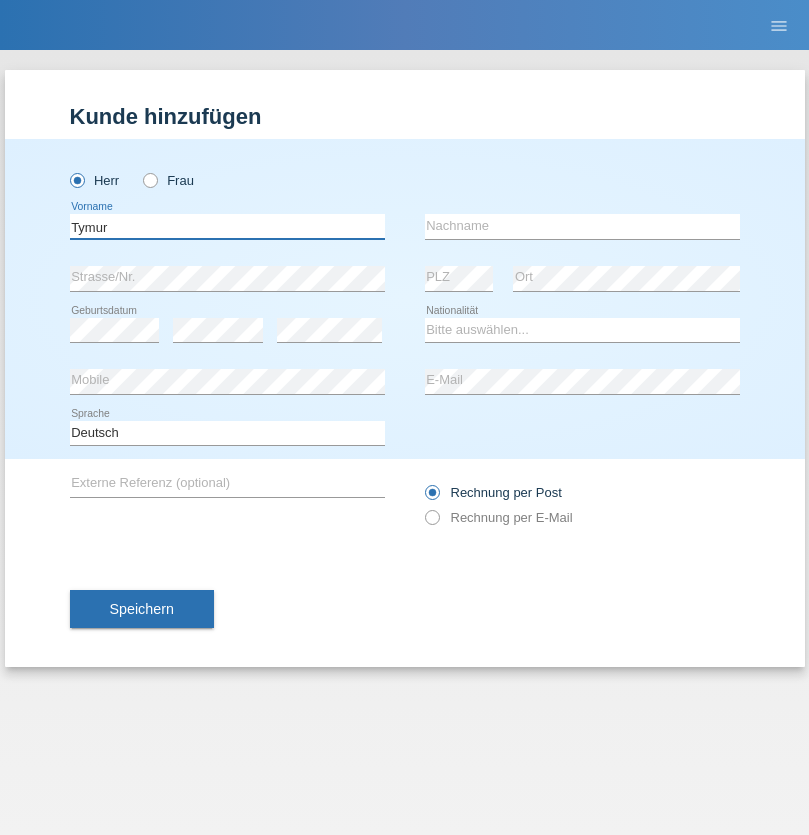 type on "Tymur" 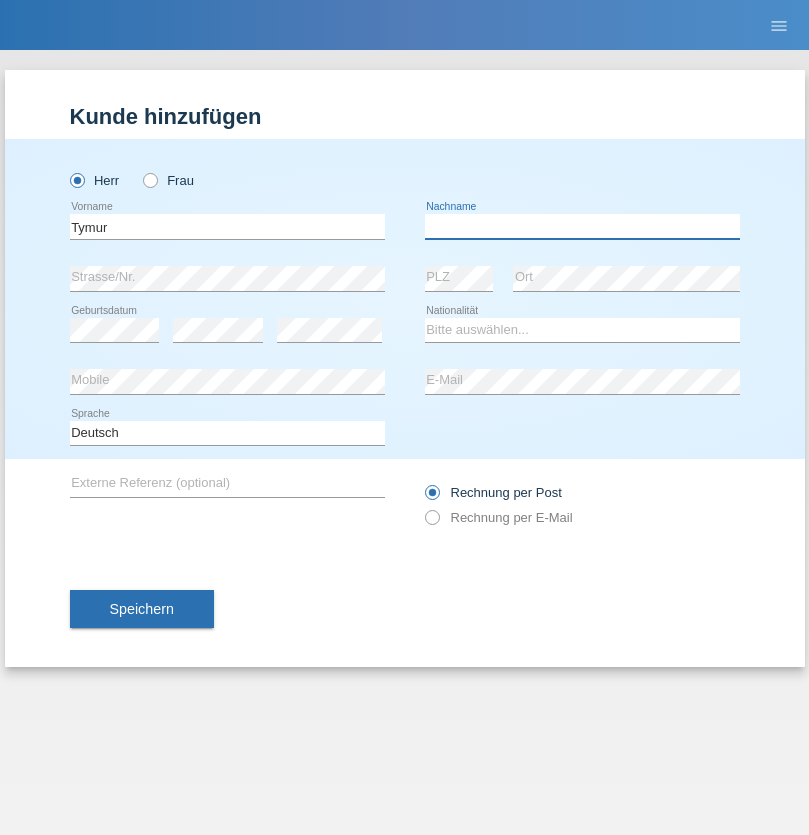 click at bounding box center (582, 226) 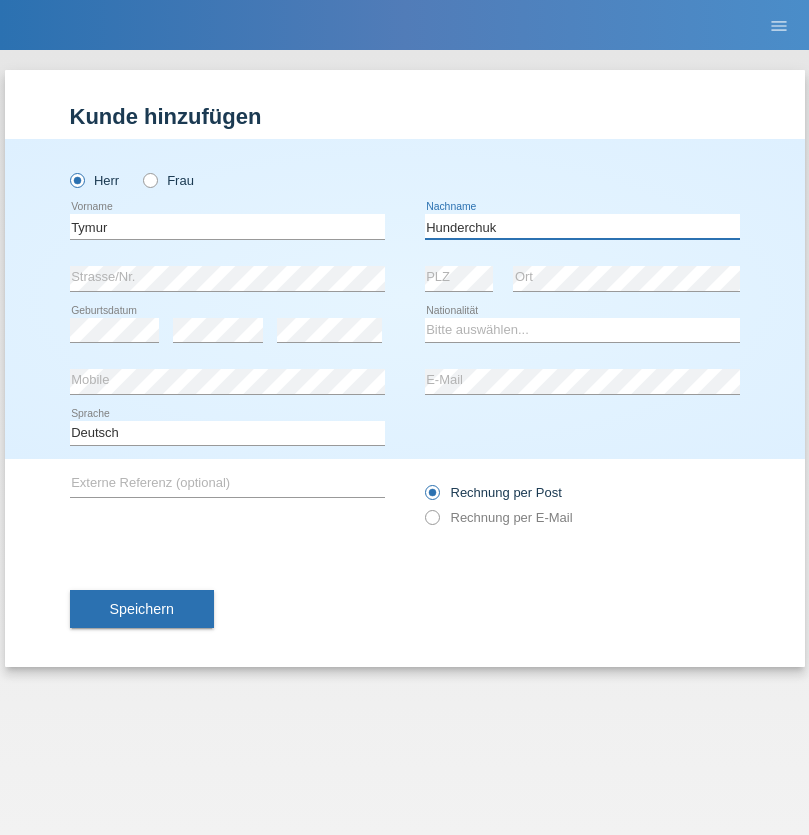 type on "Hunderchuk" 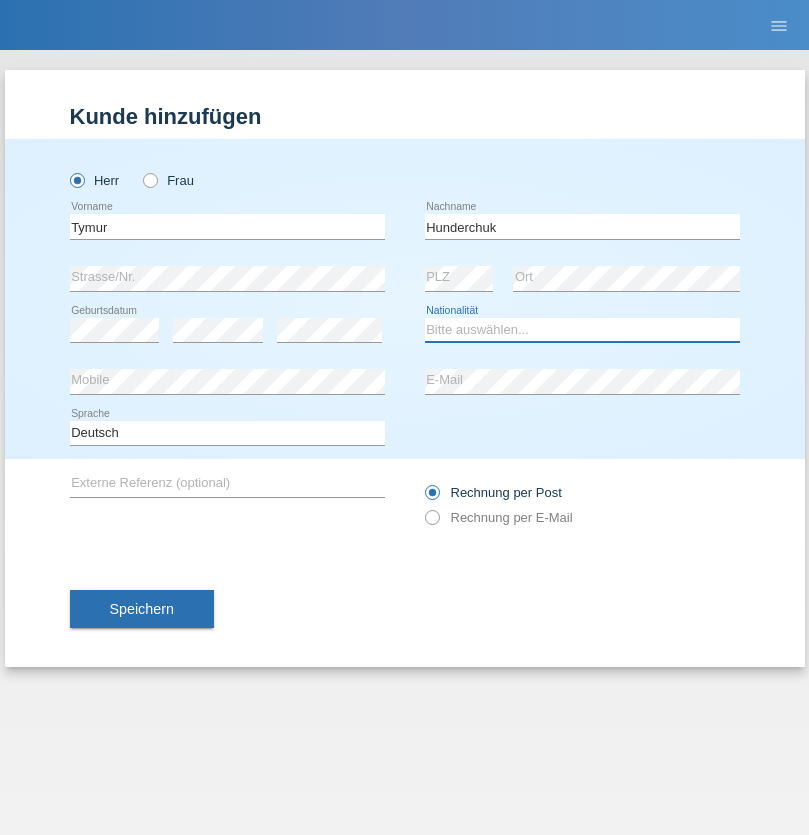select on "UA" 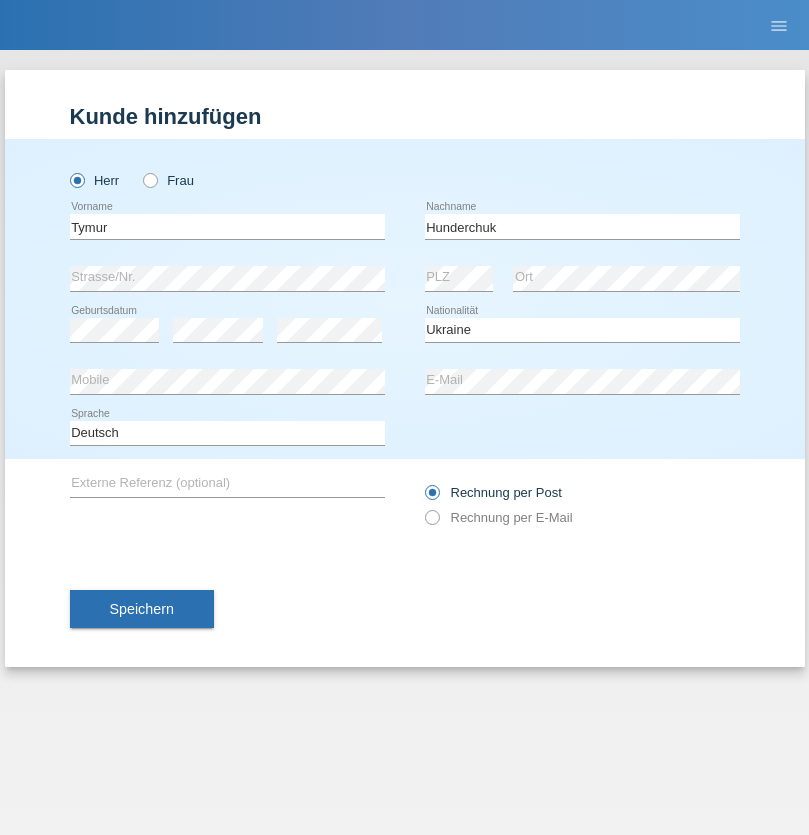 select on "C" 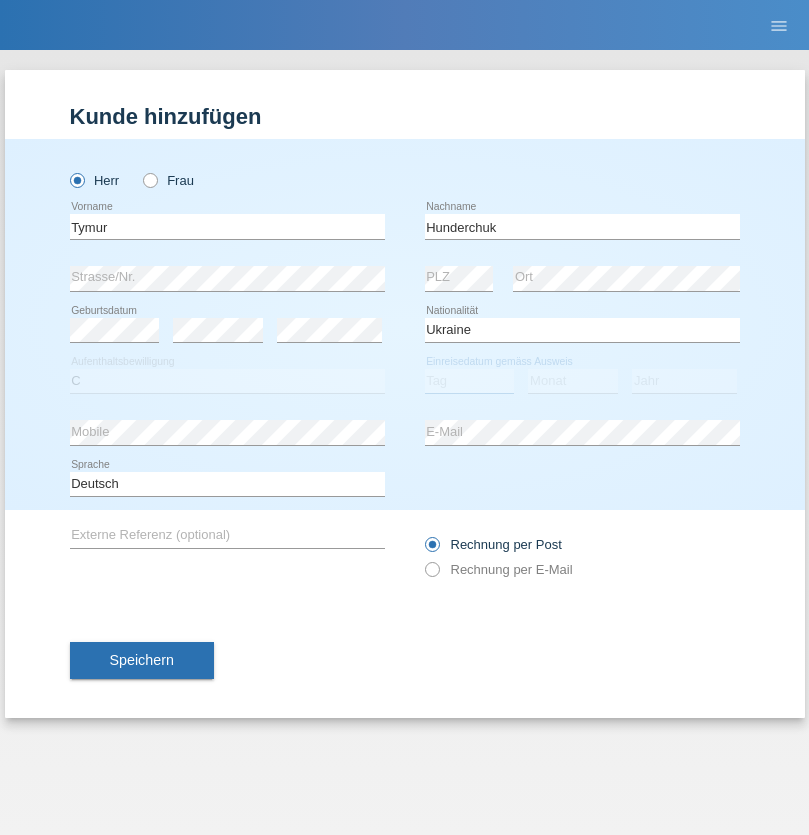 select on "20" 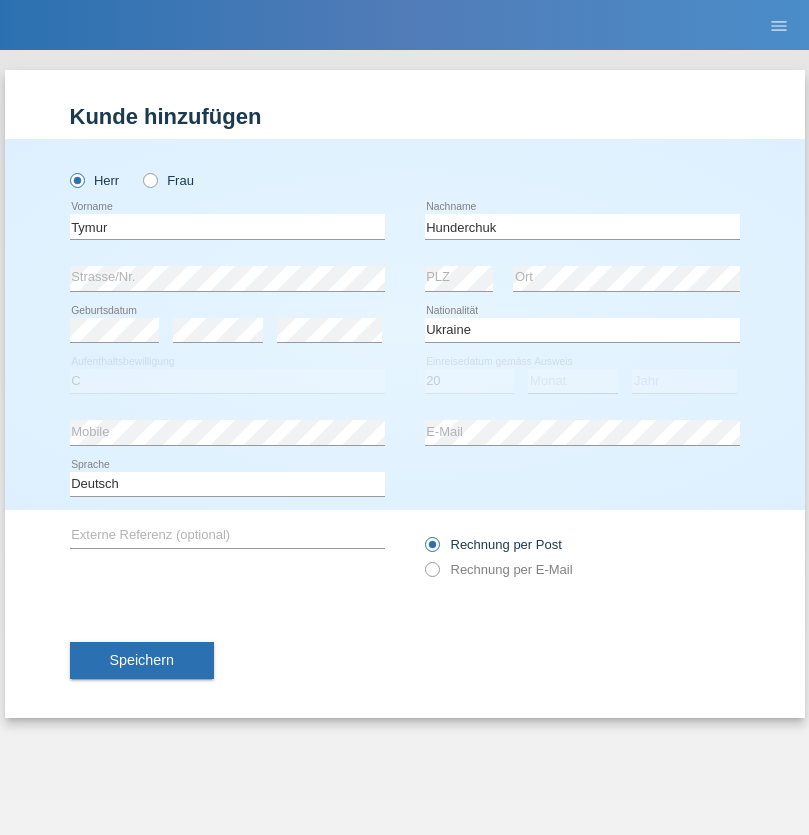 select on "08" 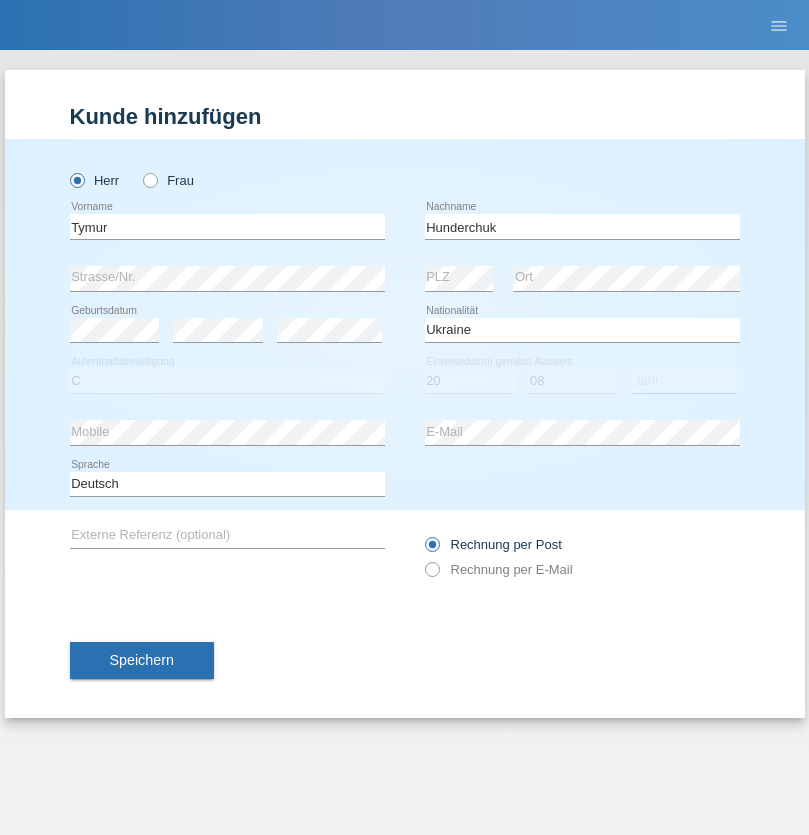 select on "2021" 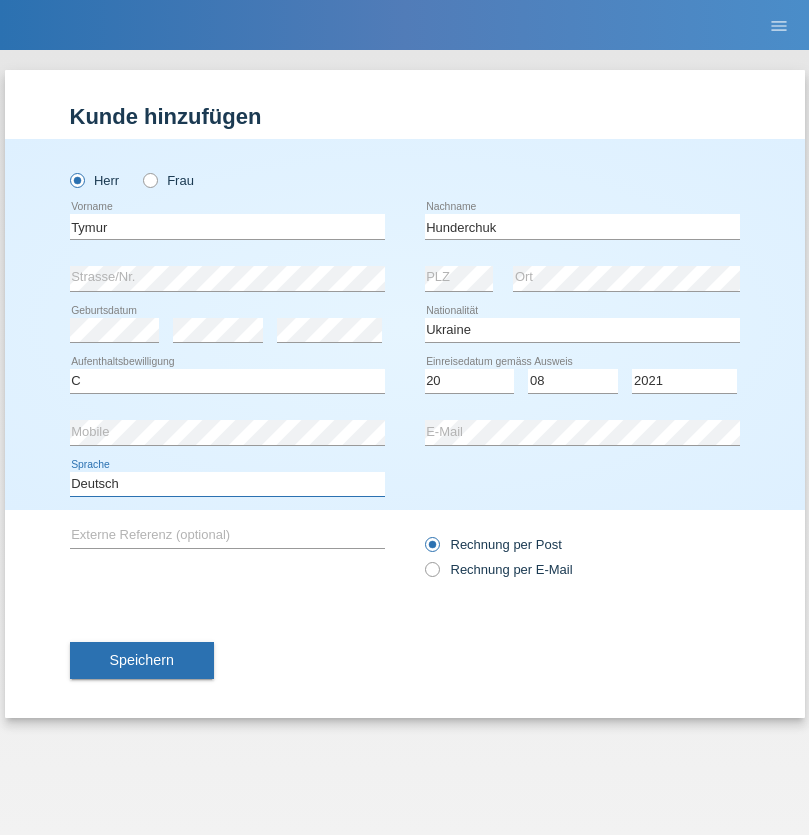 select on "en" 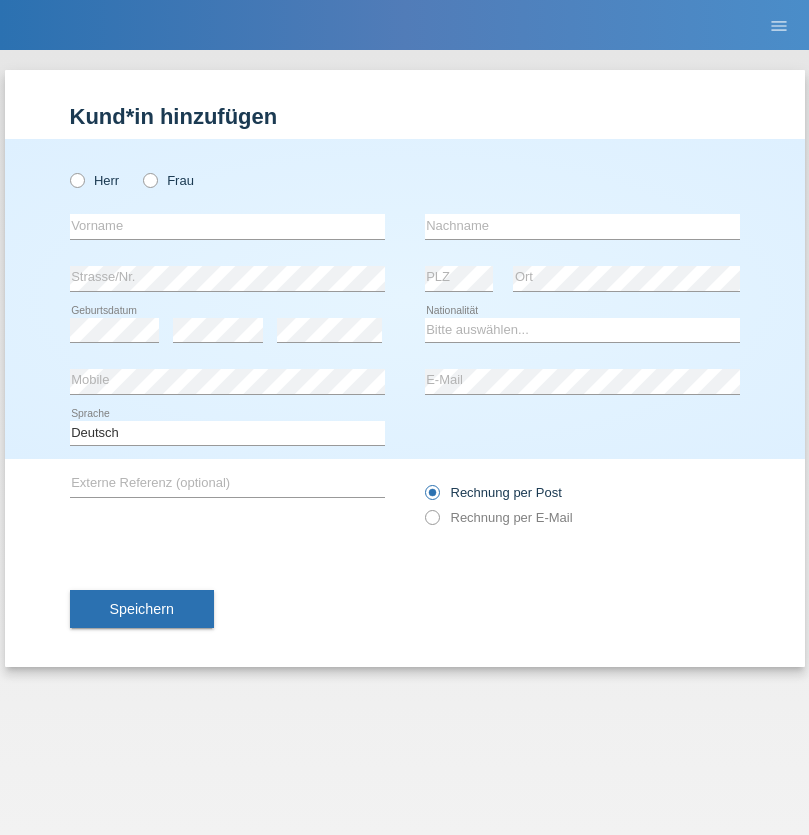 scroll, scrollTop: 0, scrollLeft: 0, axis: both 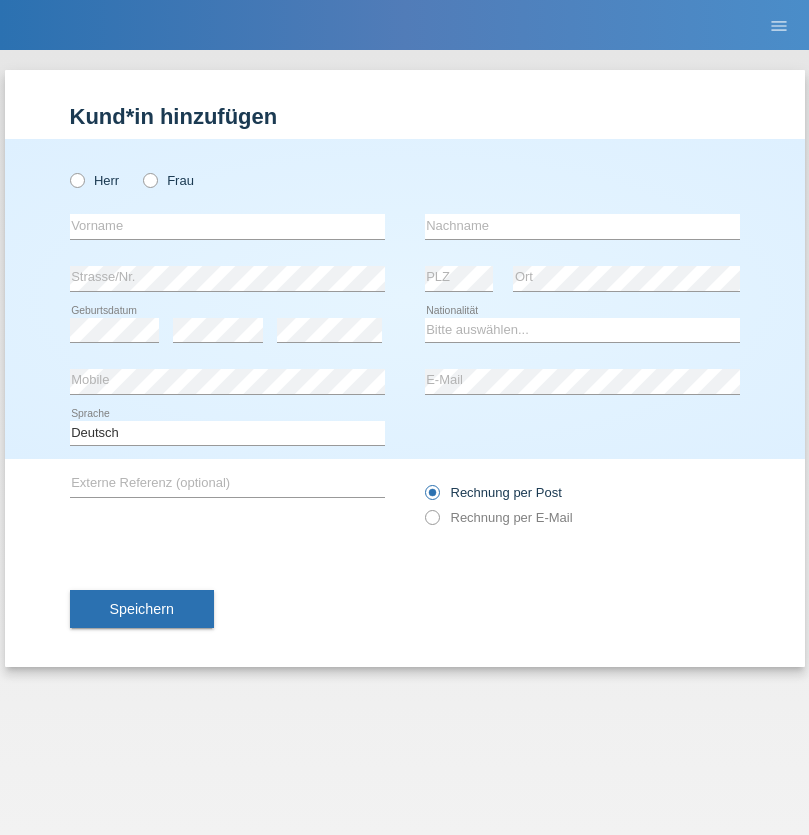 radio on "true" 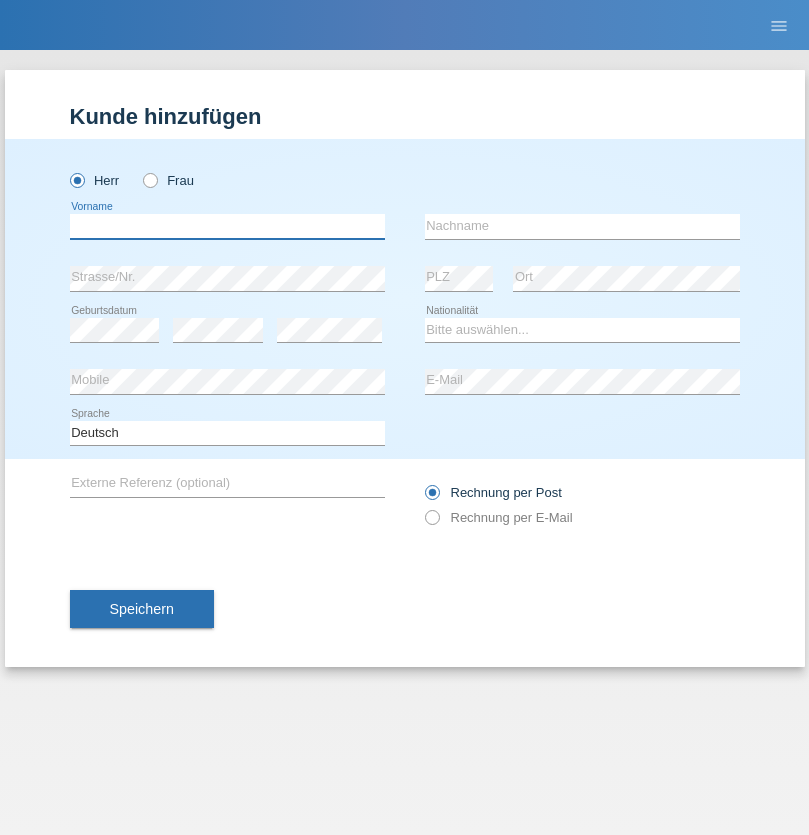 click at bounding box center (227, 226) 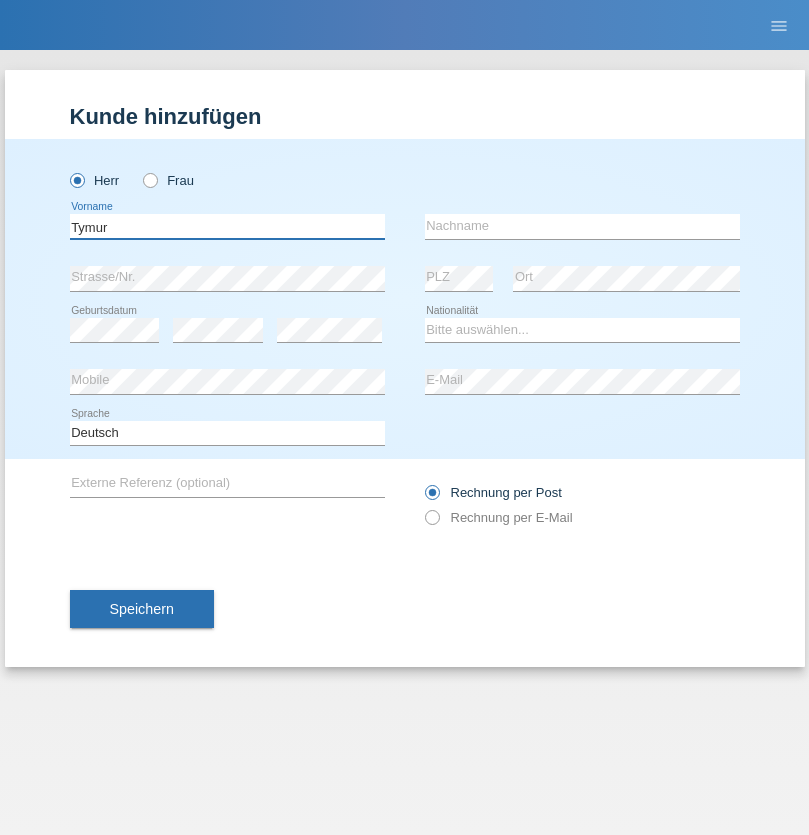type on "Tymur" 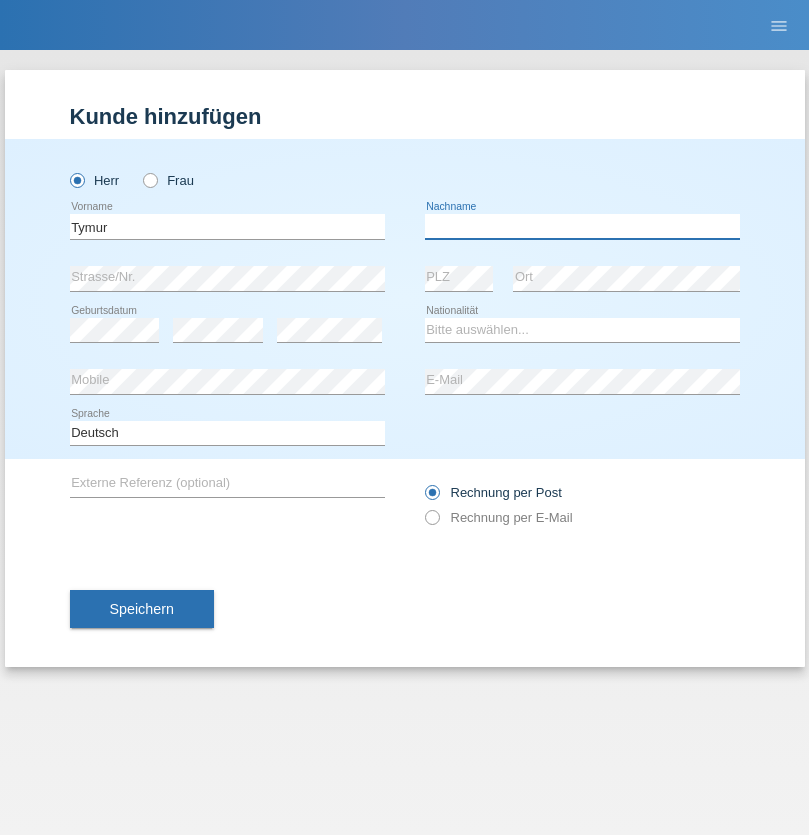 click at bounding box center [582, 226] 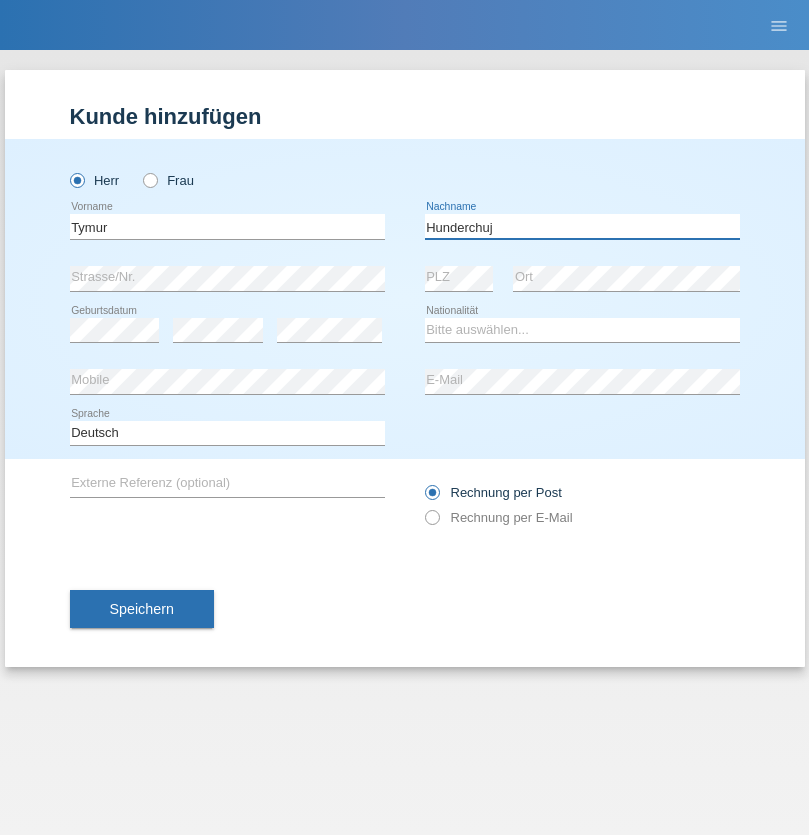 type on "Hunderchuj" 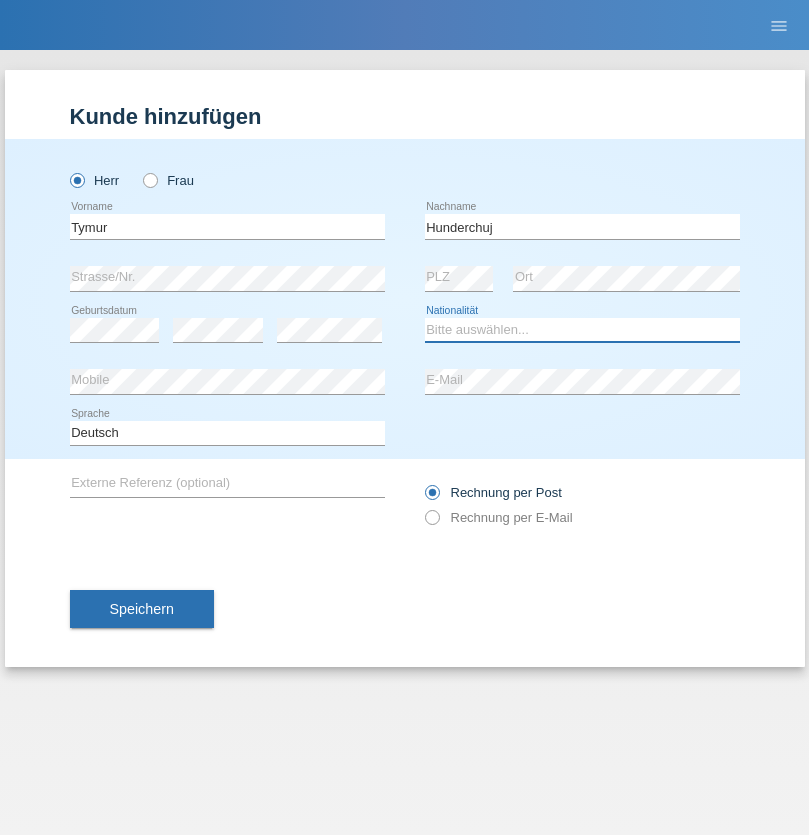 select on "UA" 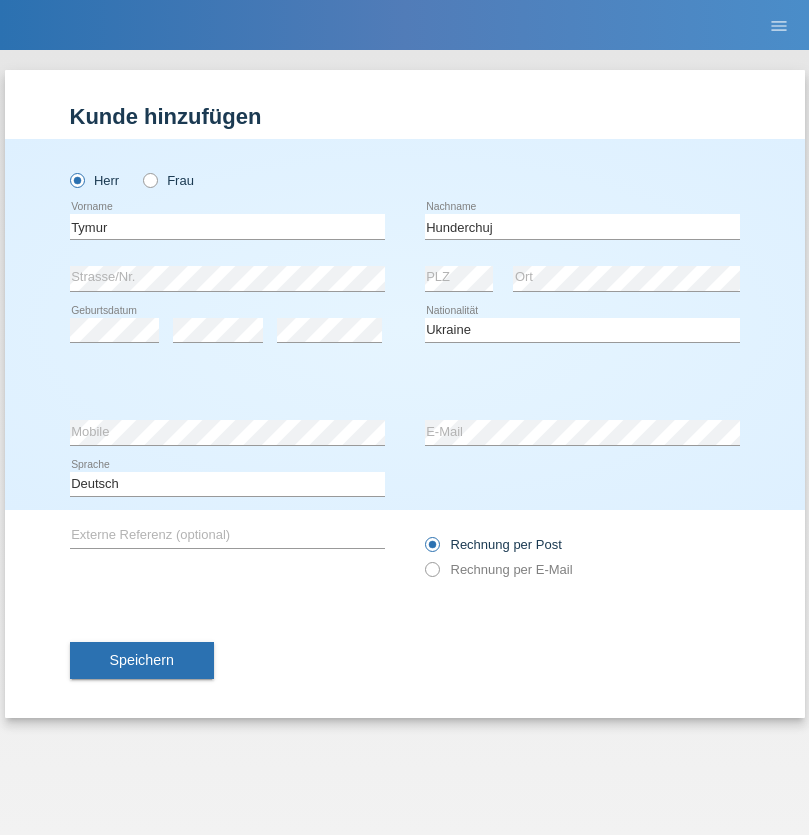 select on "C" 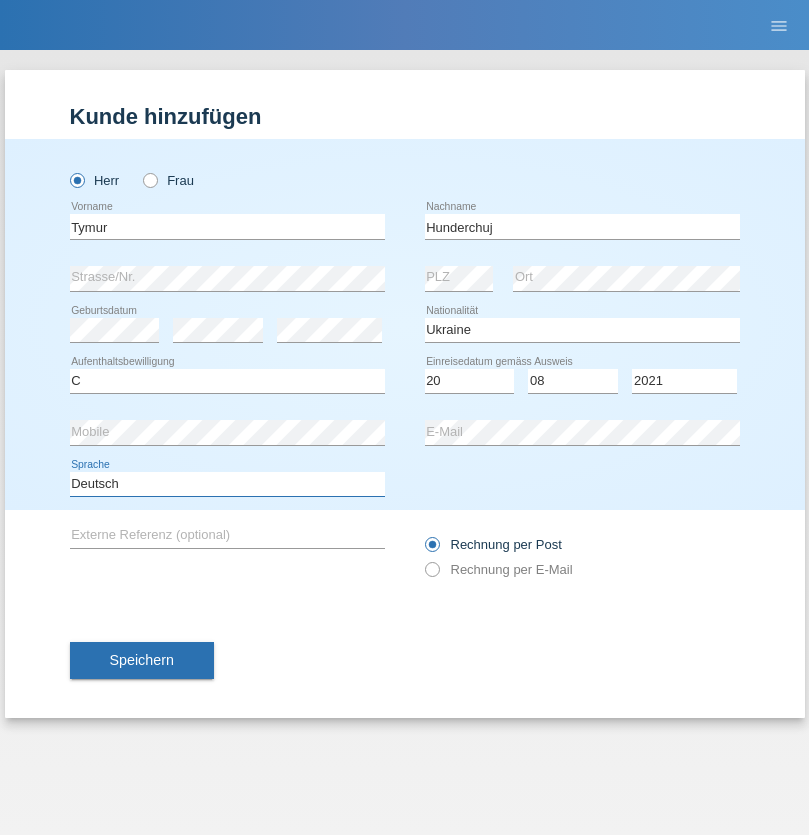 select on "en" 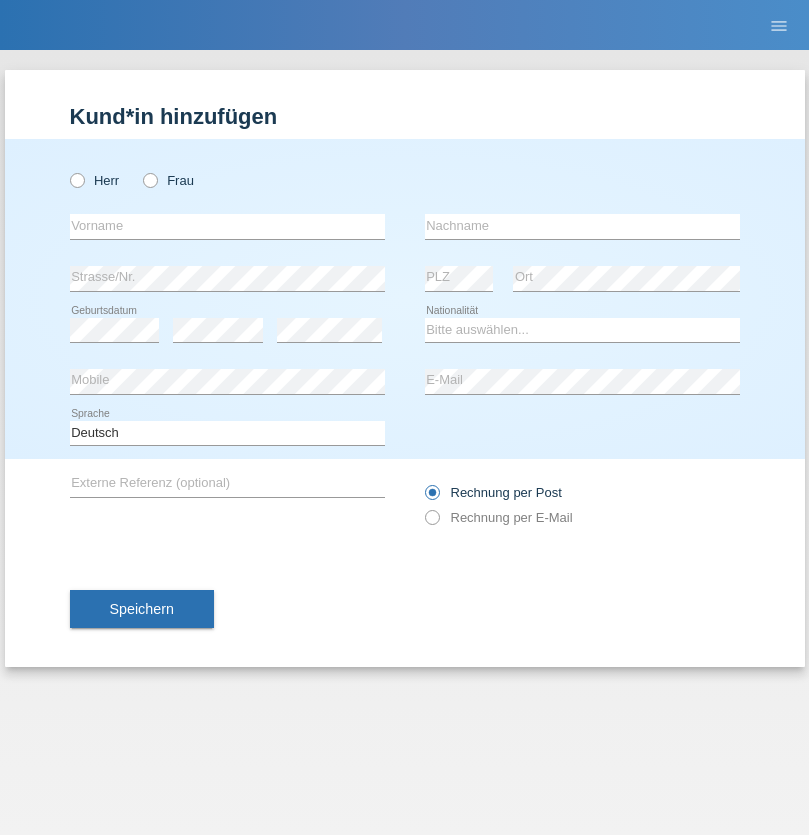 scroll, scrollTop: 0, scrollLeft: 0, axis: both 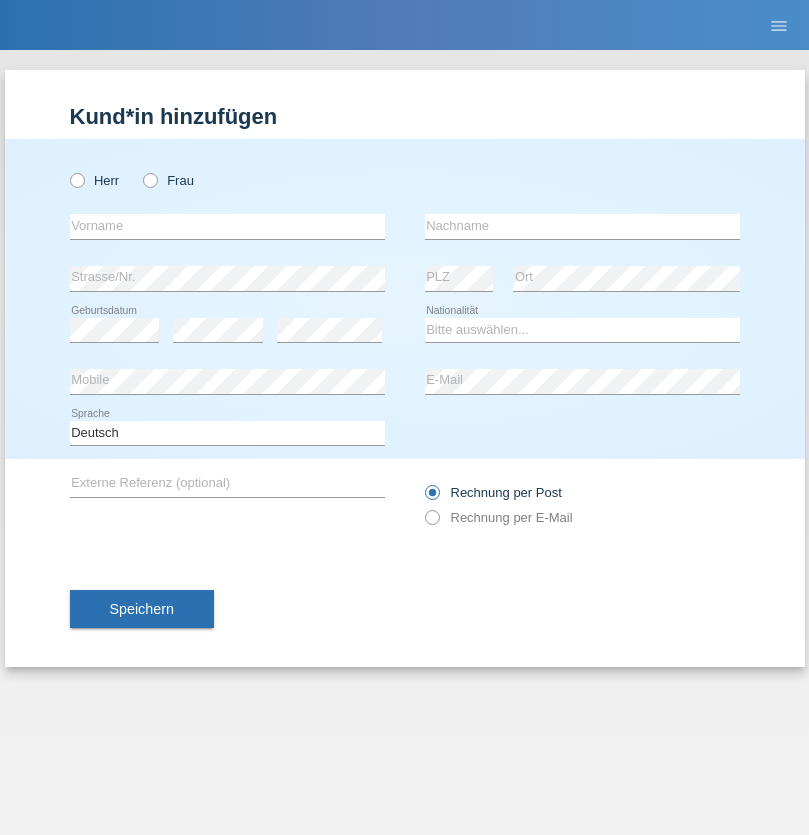 radio on "true" 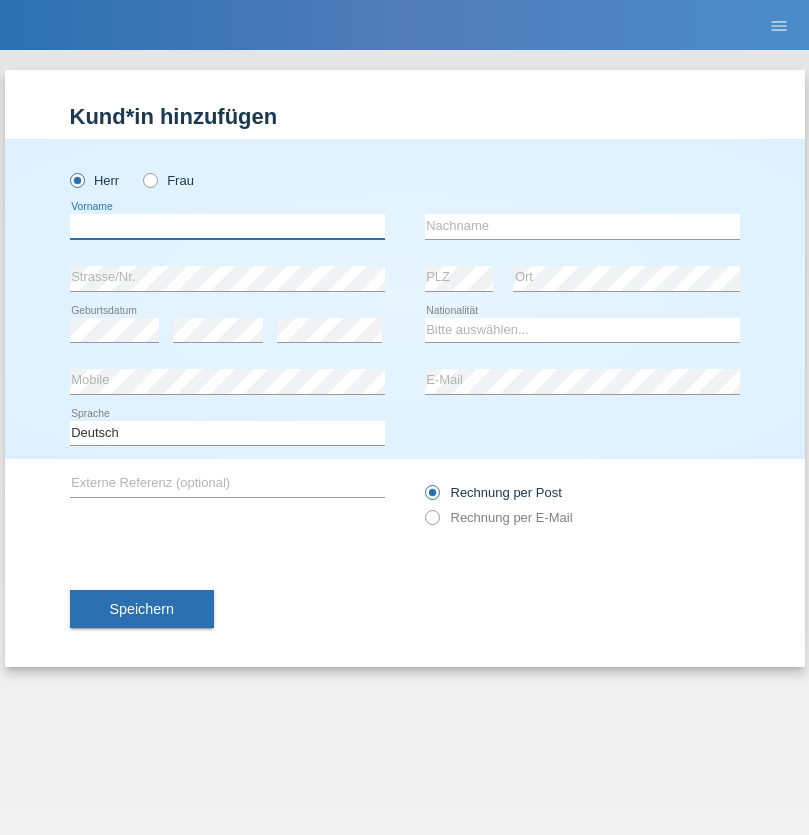 click at bounding box center (227, 226) 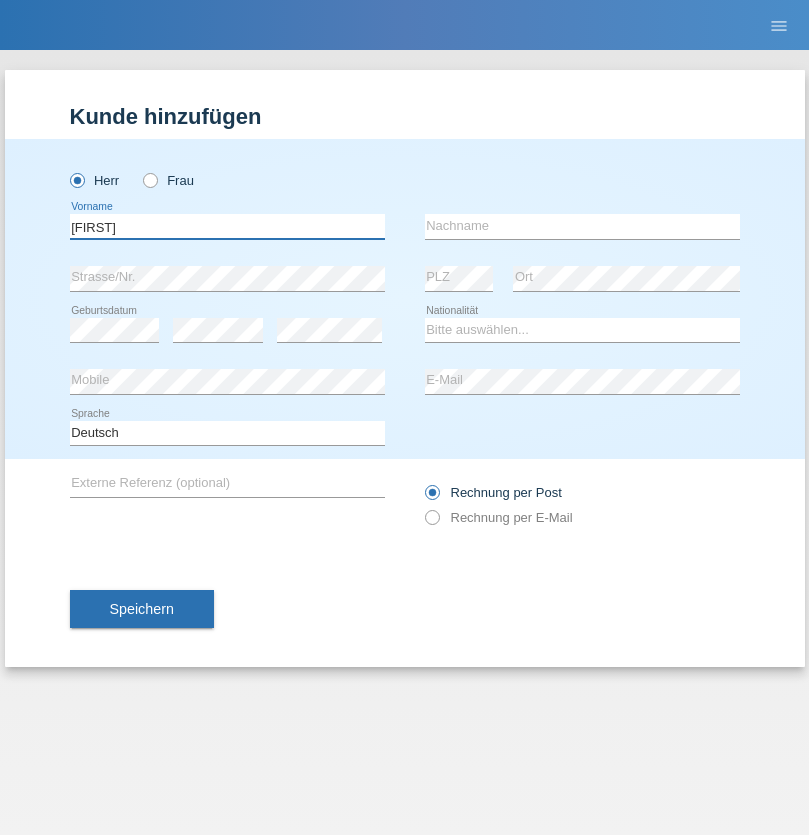 type on "Dominik" 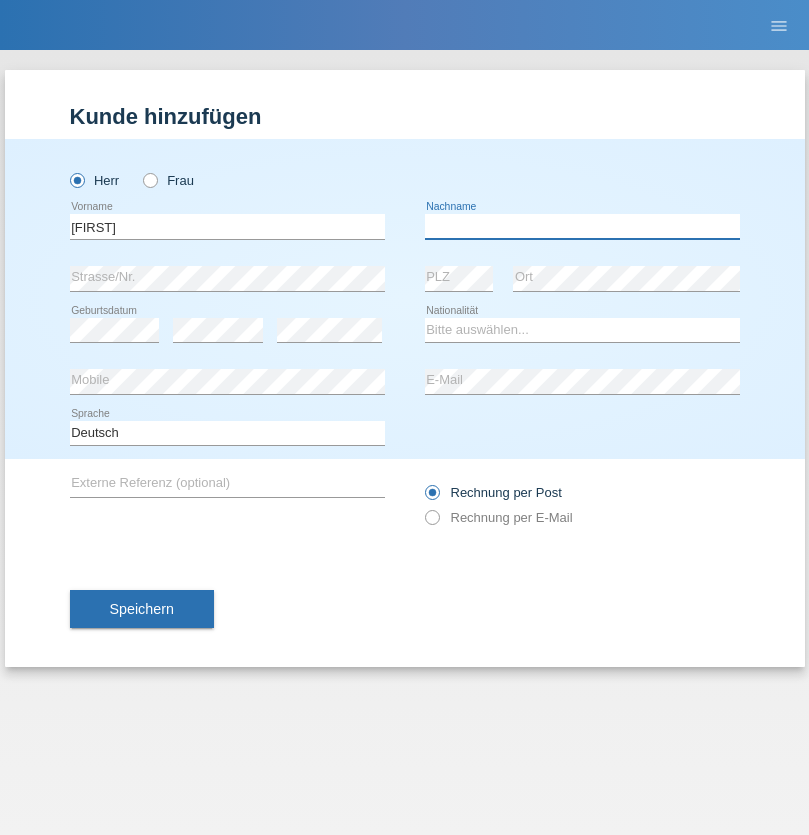 click at bounding box center [582, 226] 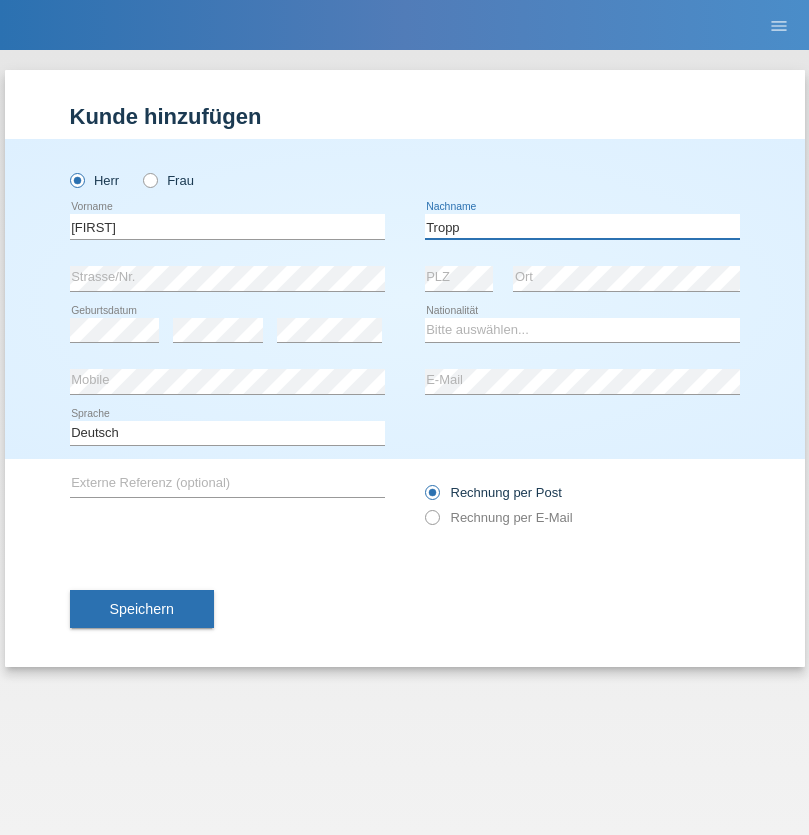 type on "Tropp" 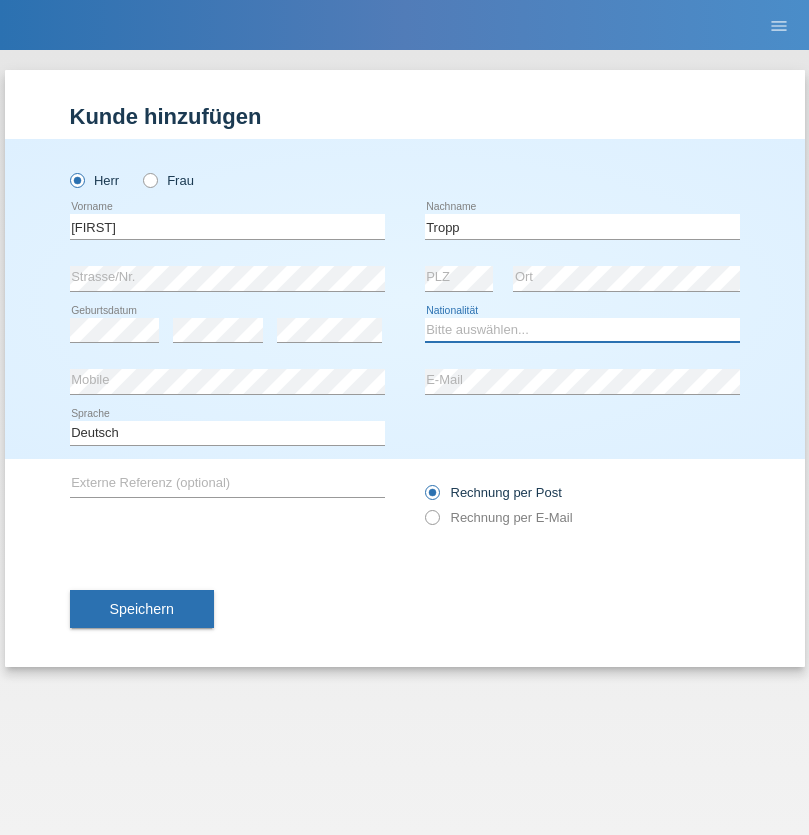 select on "SK" 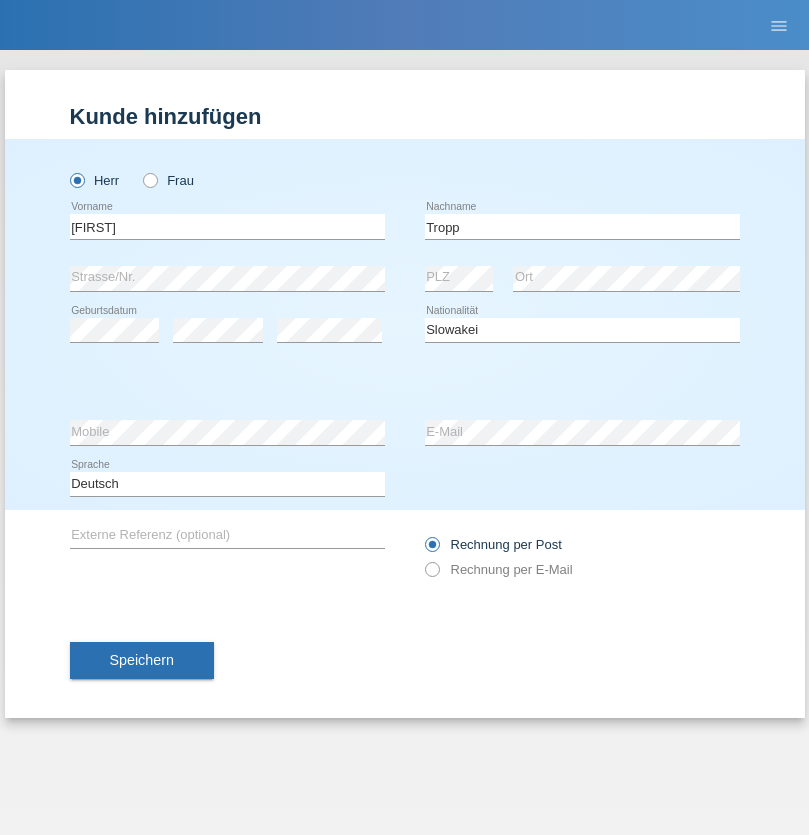 select on "C" 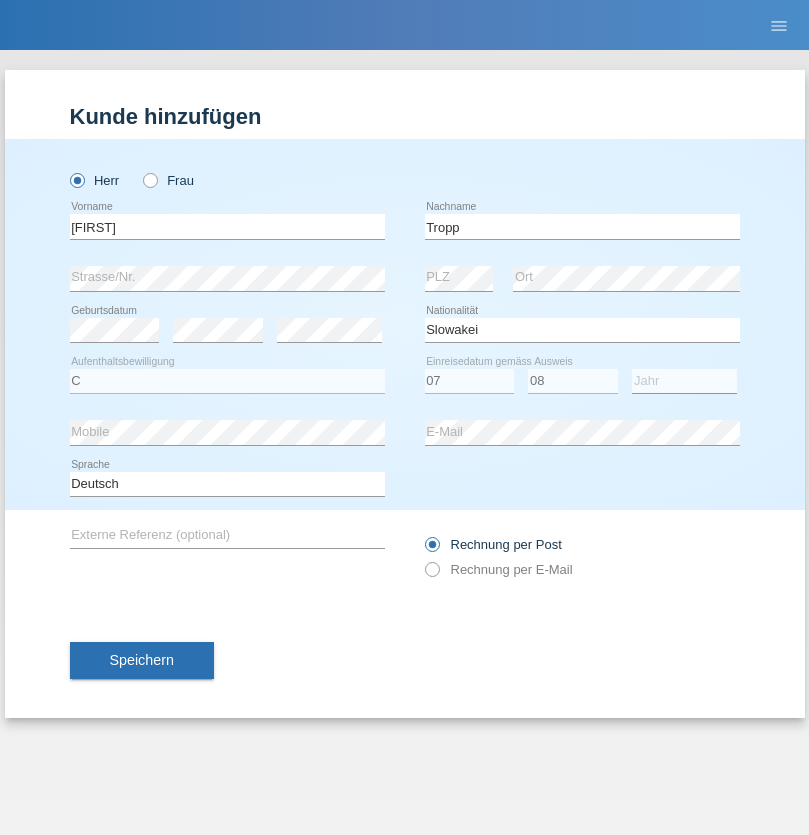 select on "2021" 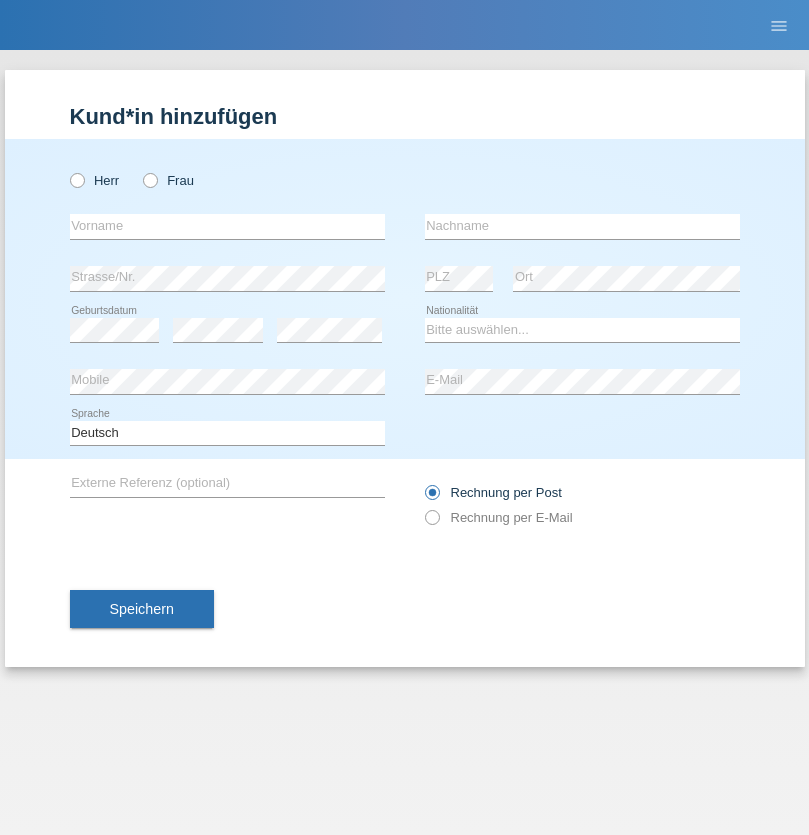 scroll, scrollTop: 0, scrollLeft: 0, axis: both 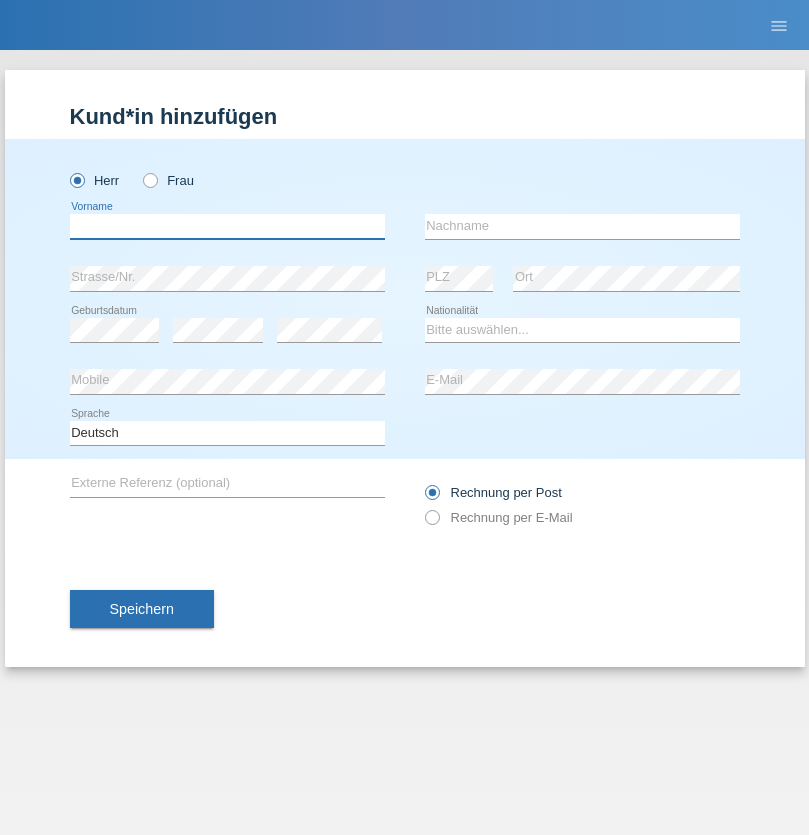 click at bounding box center [227, 226] 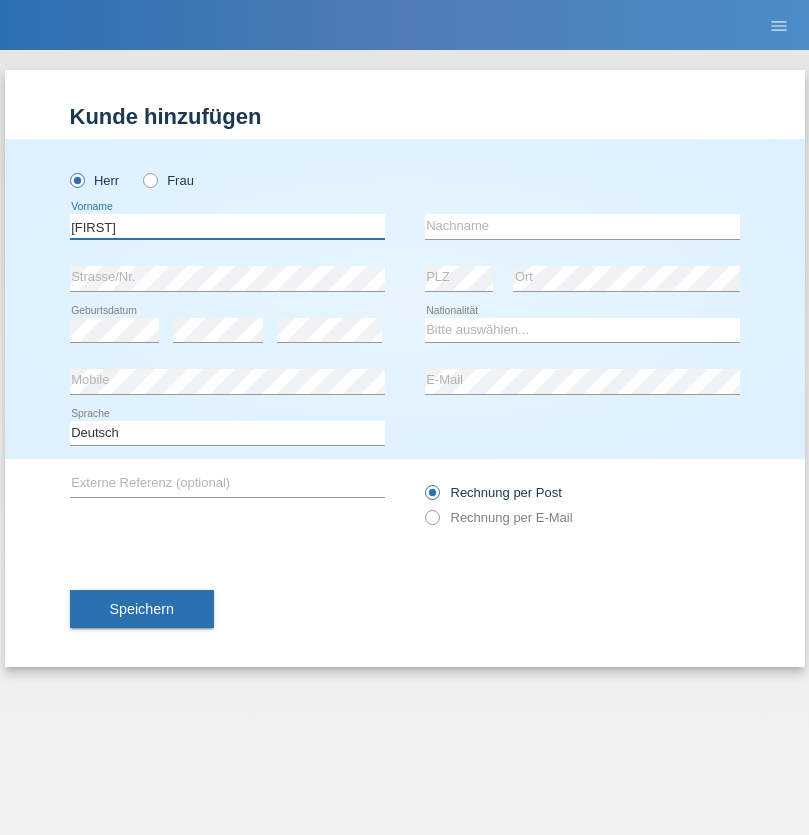 type on "Dirk" 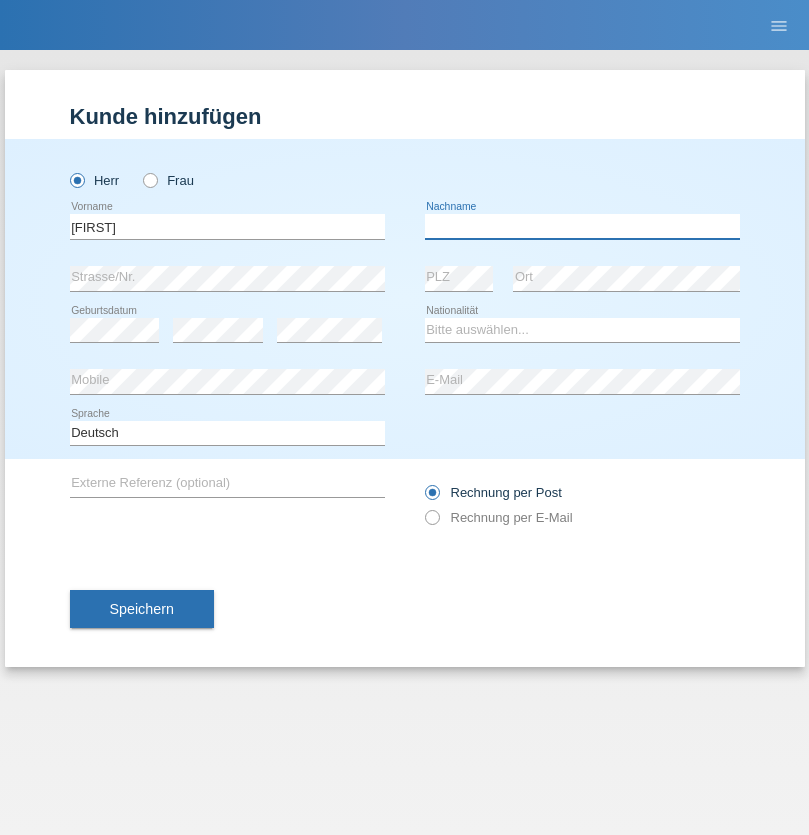 click at bounding box center (582, 226) 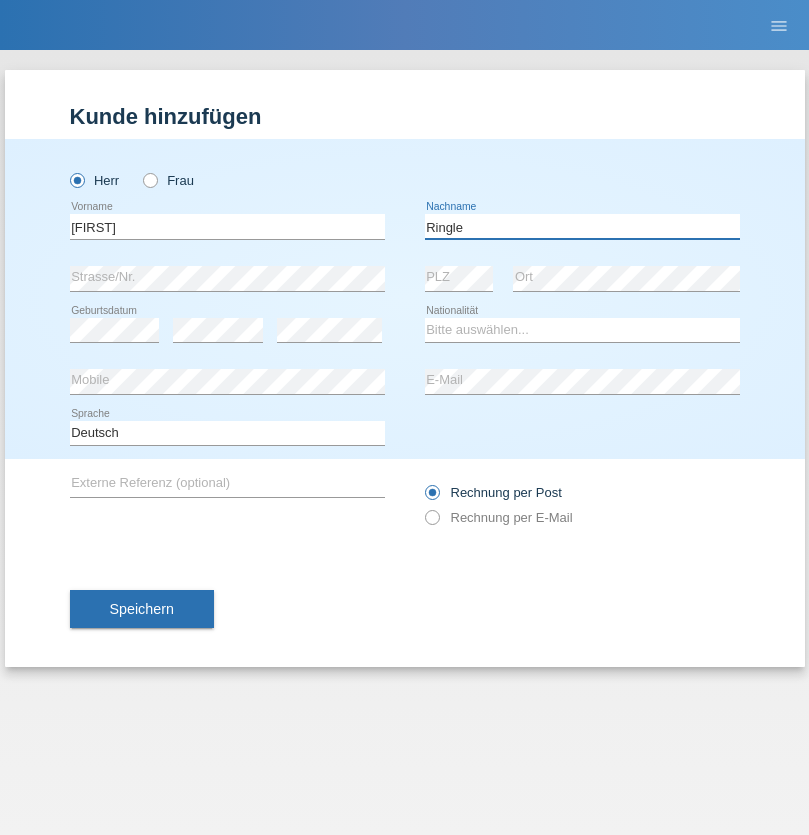 type on "Ringle" 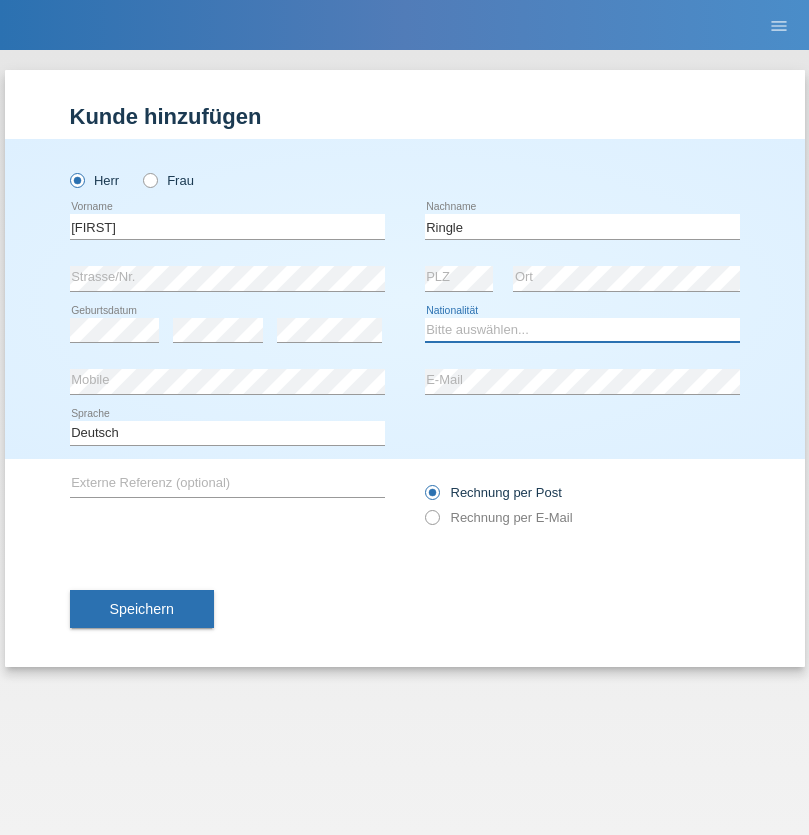 select on "DE" 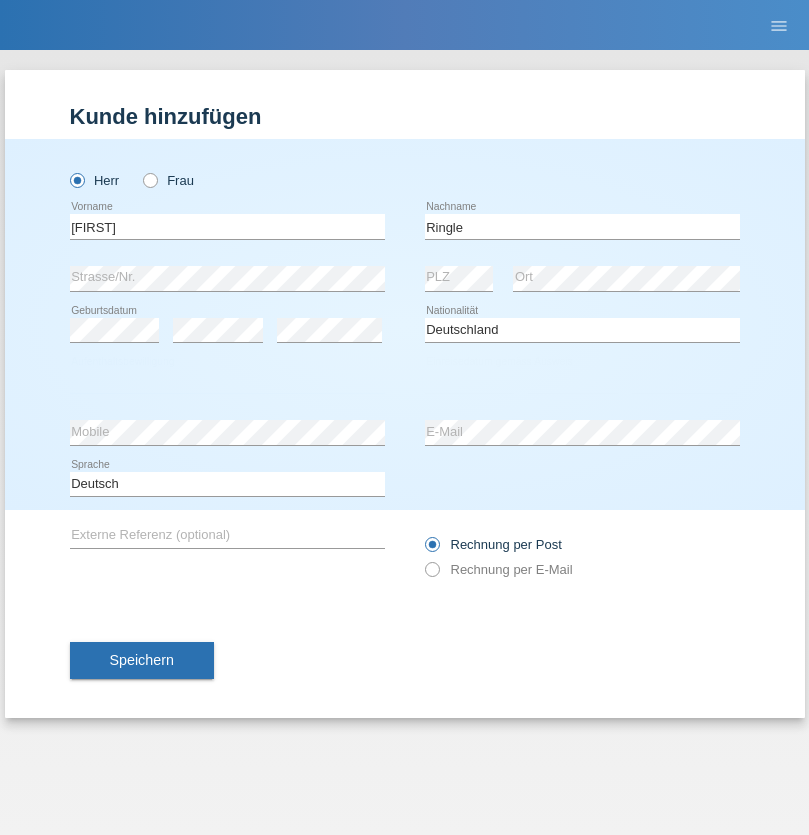 select on "C" 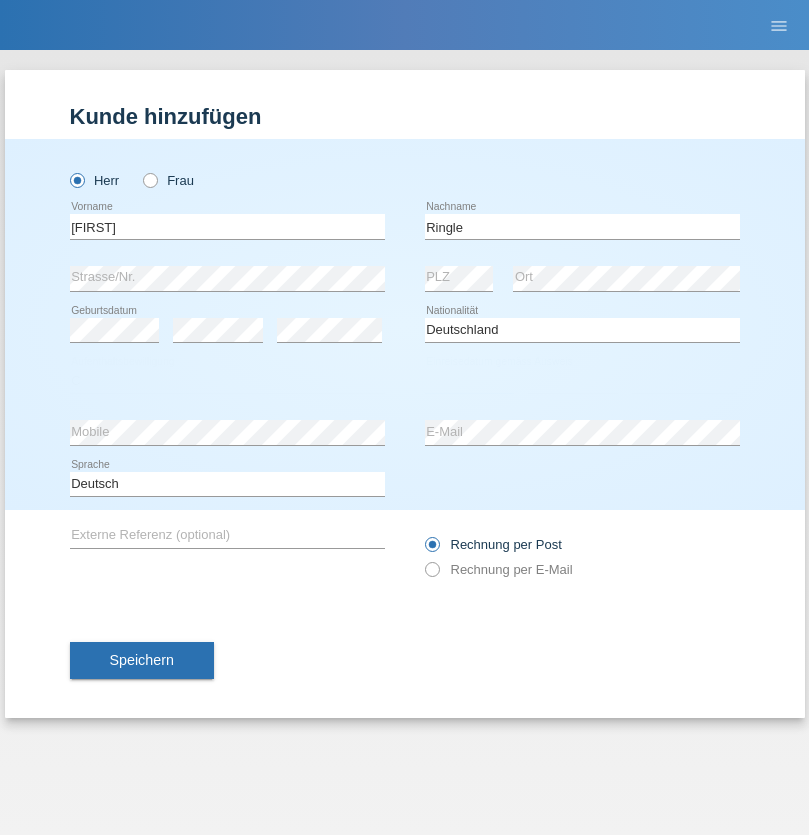 select on "06" 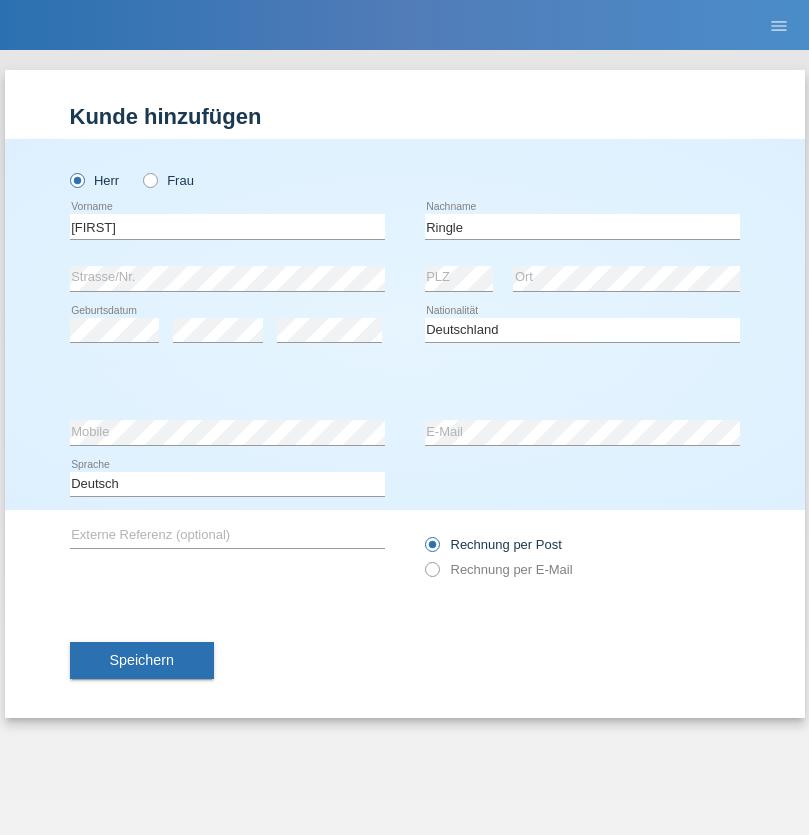 select on "01" 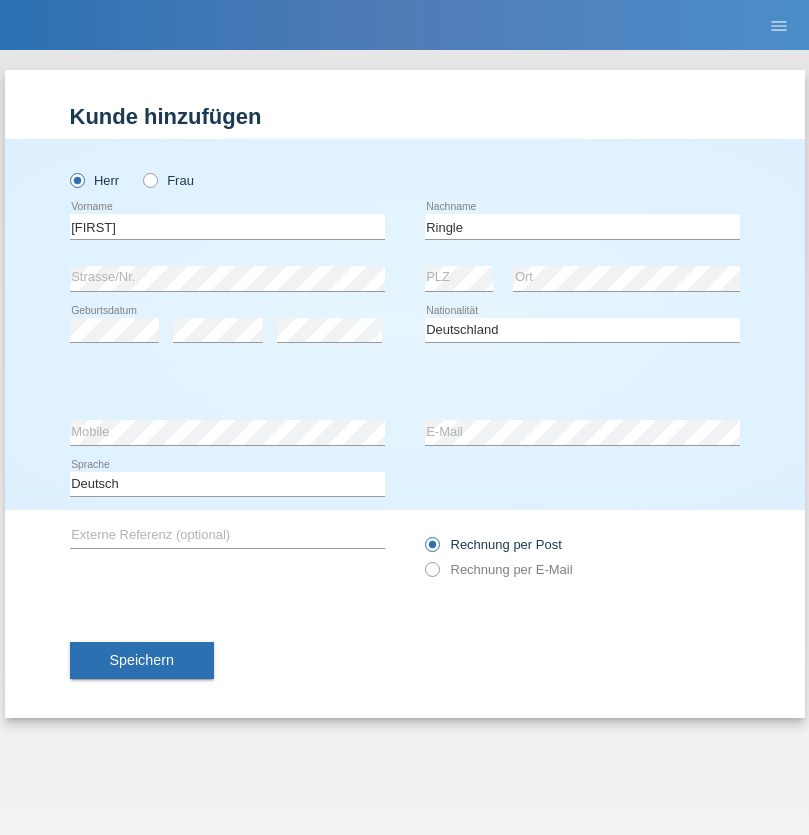 select on "2021" 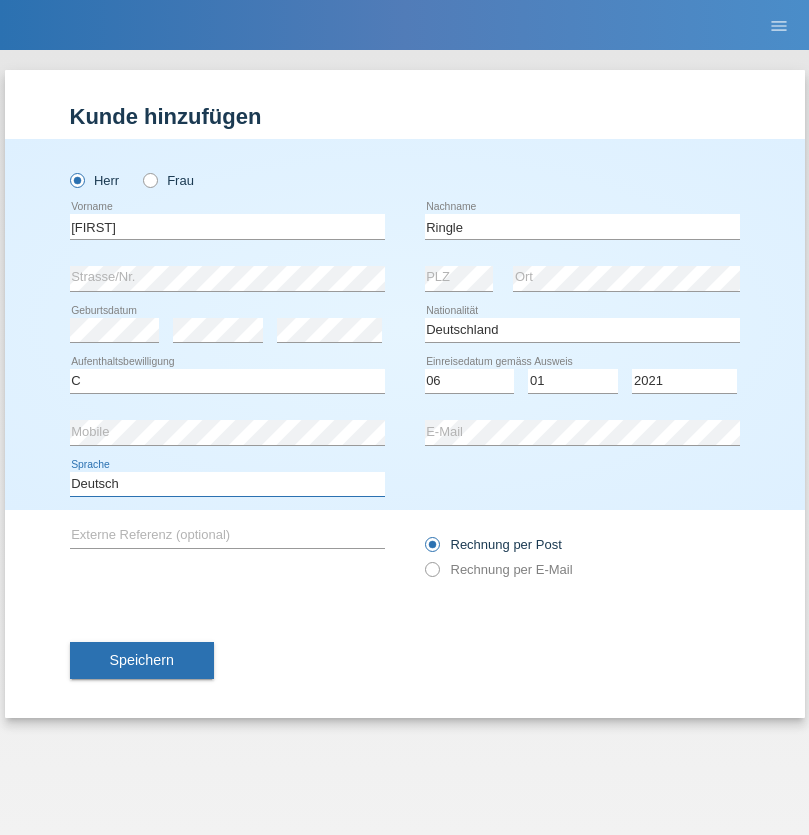 select on "en" 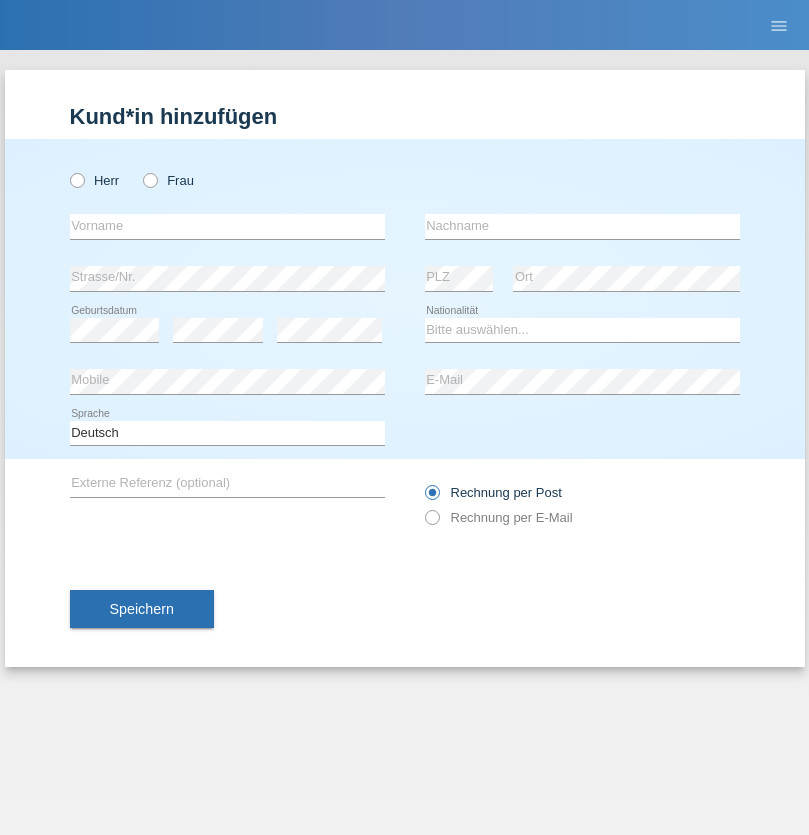 scroll, scrollTop: 0, scrollLeft: 0, axis: both 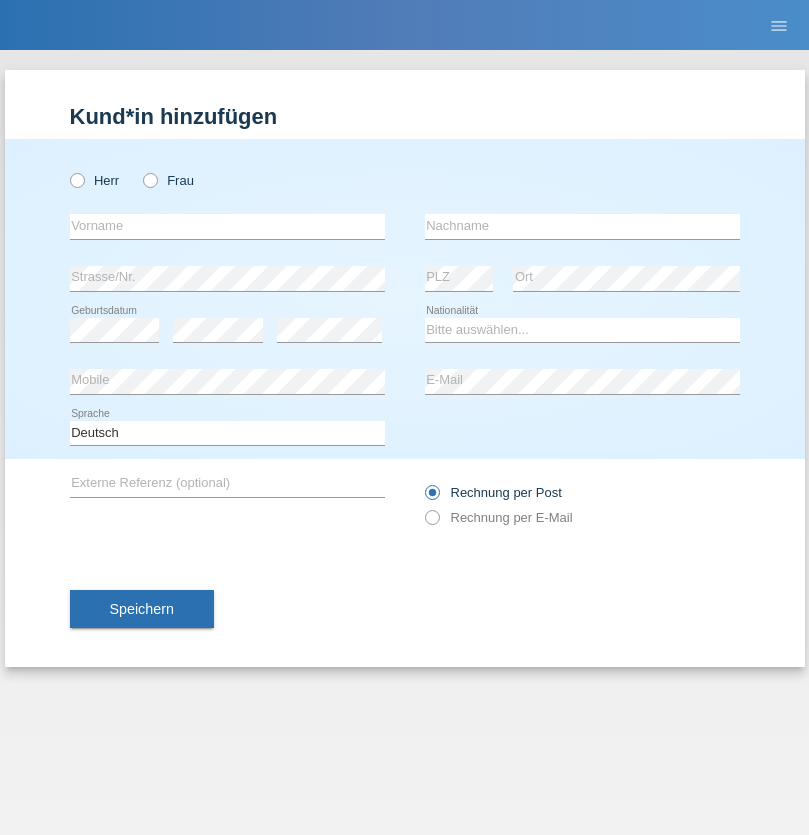 radio on "true" 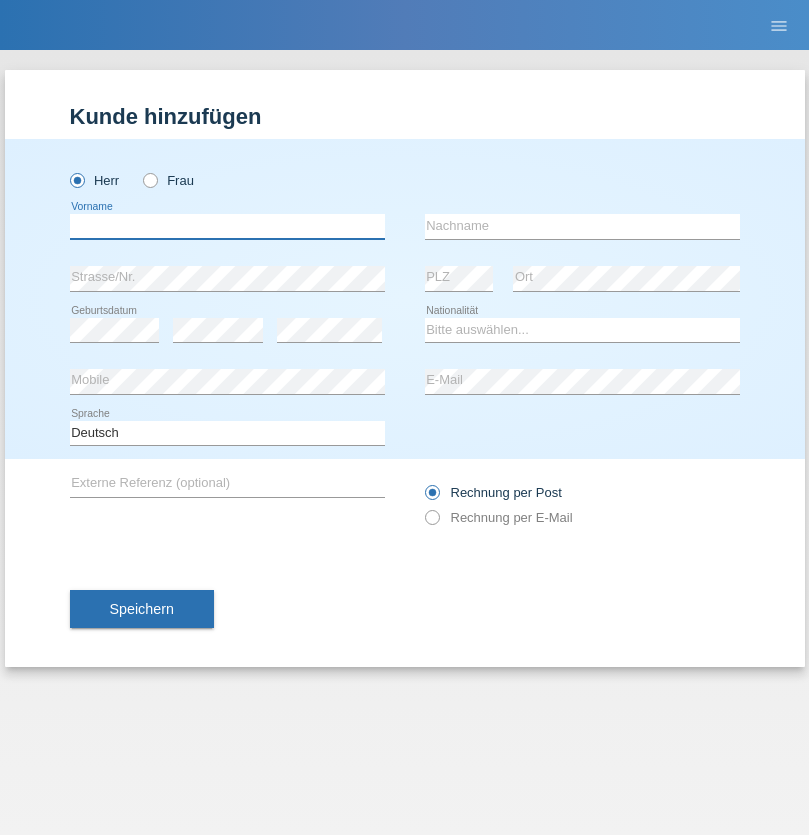 click at bounding box center (227, 226) 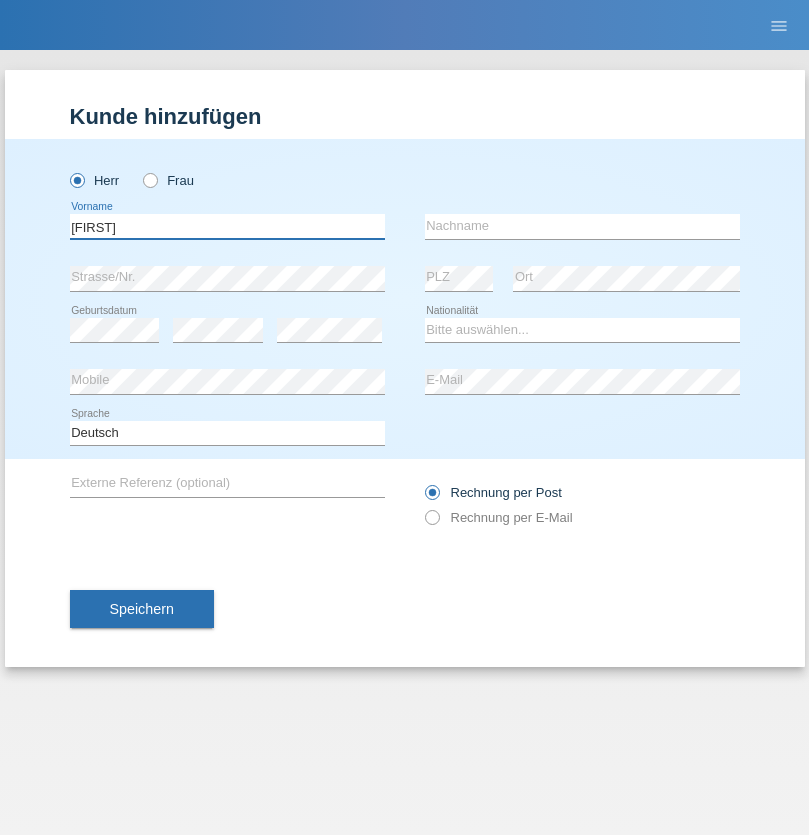 type on "Junior" 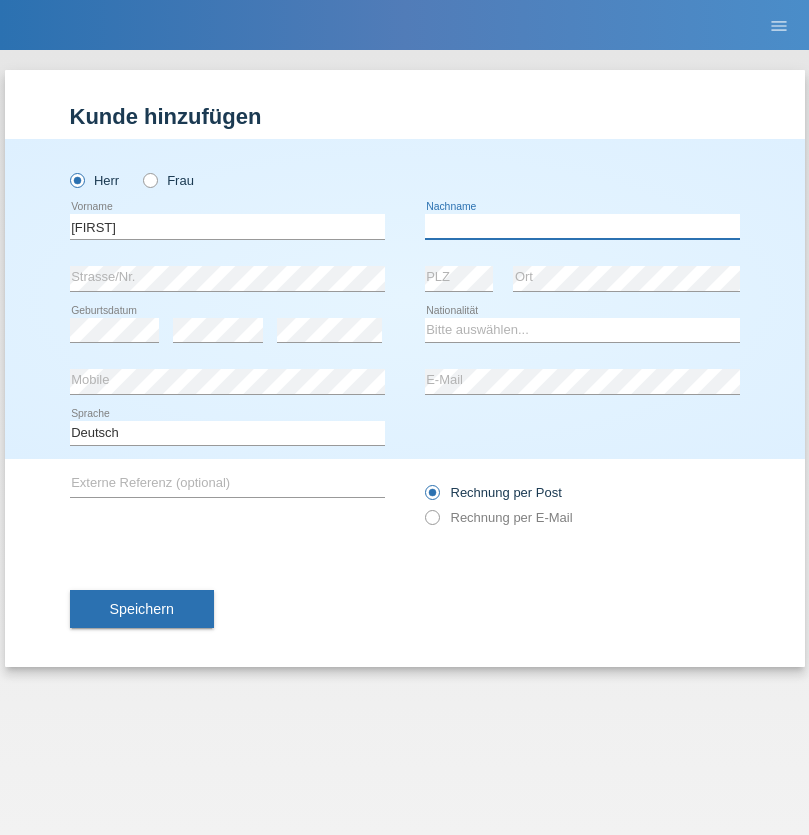 click at bounding box center [582, 226] 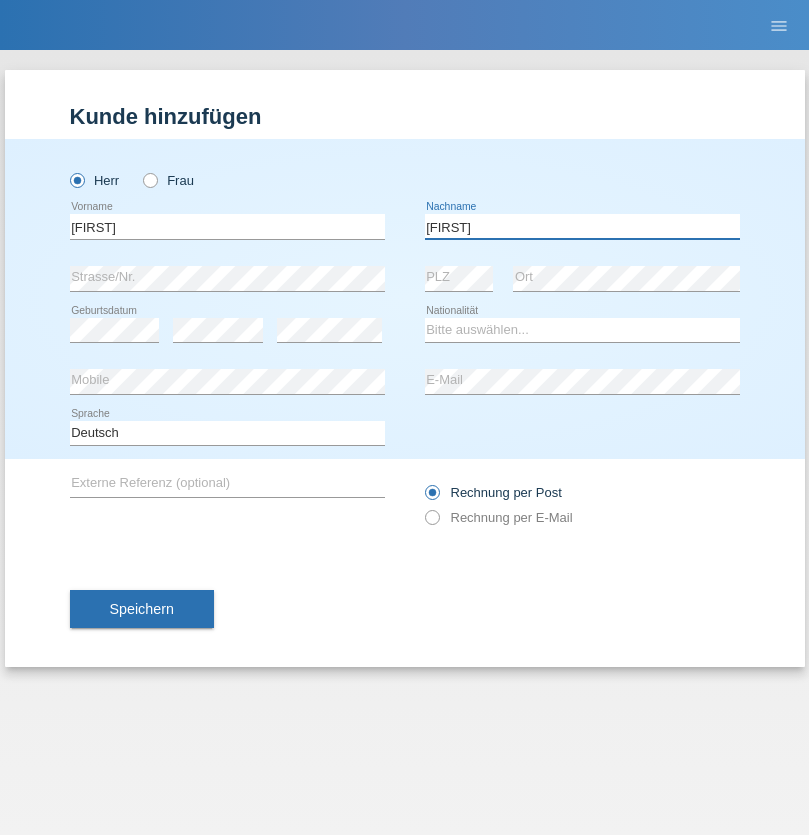 type on "Mauricio" 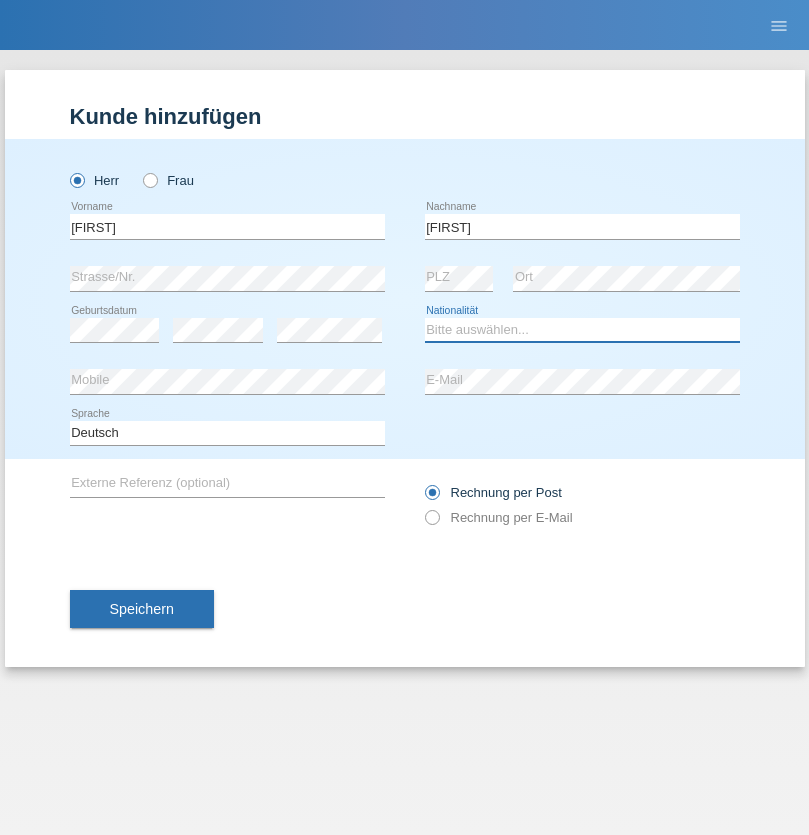 select on "CH" 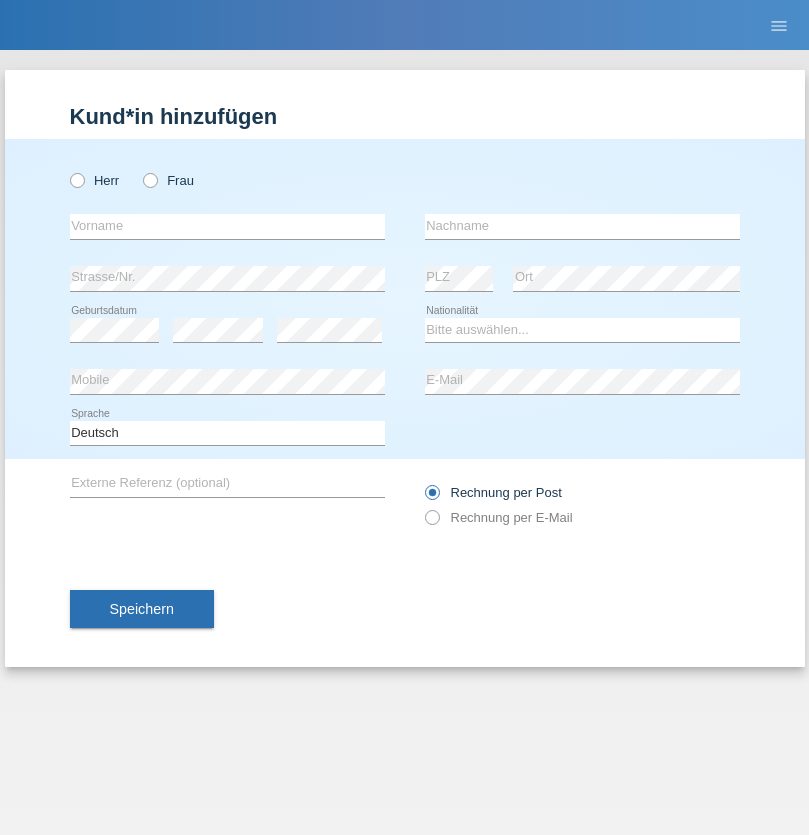 scroll, scrollTop: 0, scrollLeft: 0, axis: both 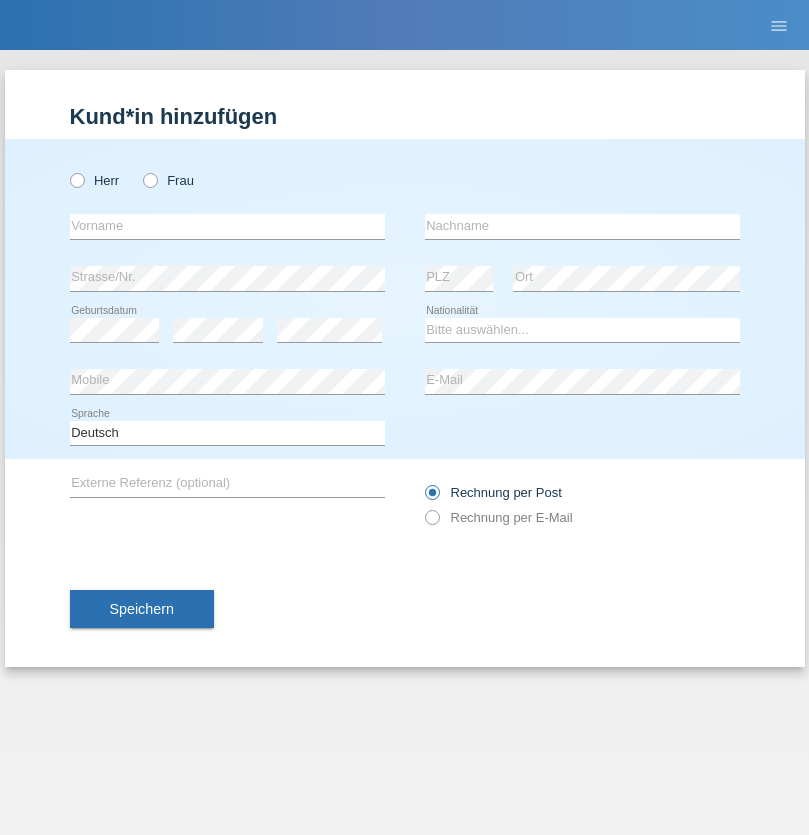 radio on "true" 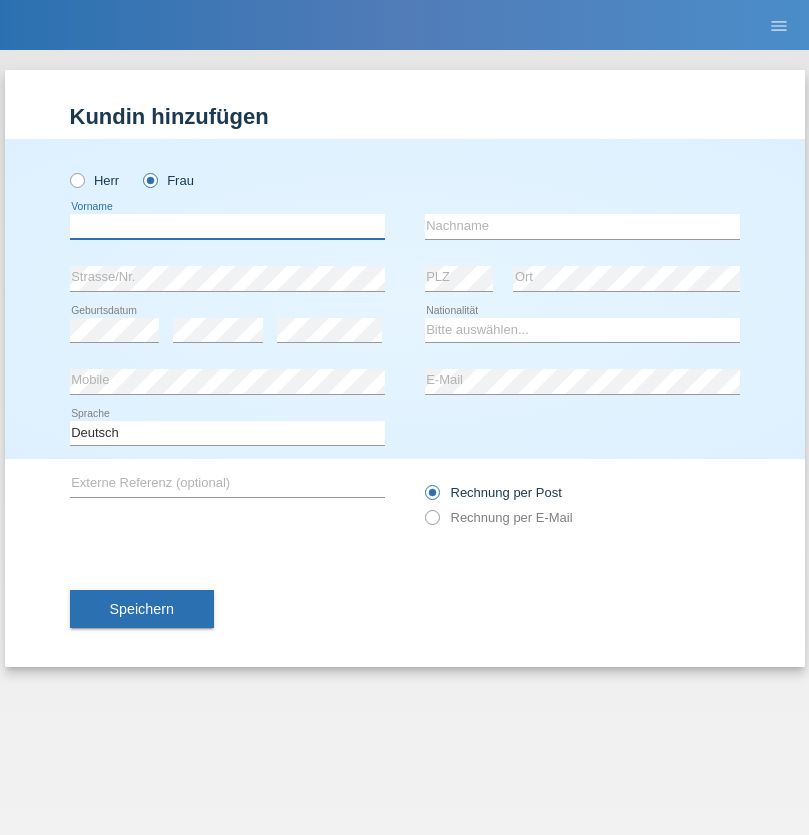 click at bounding box center (227, 226) 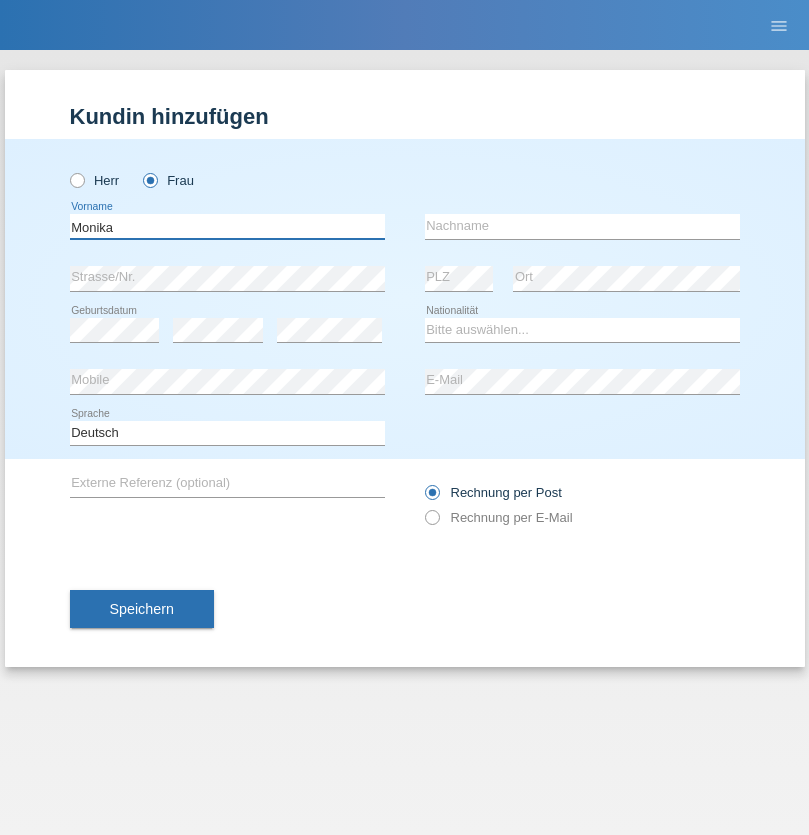 type on "Monika" 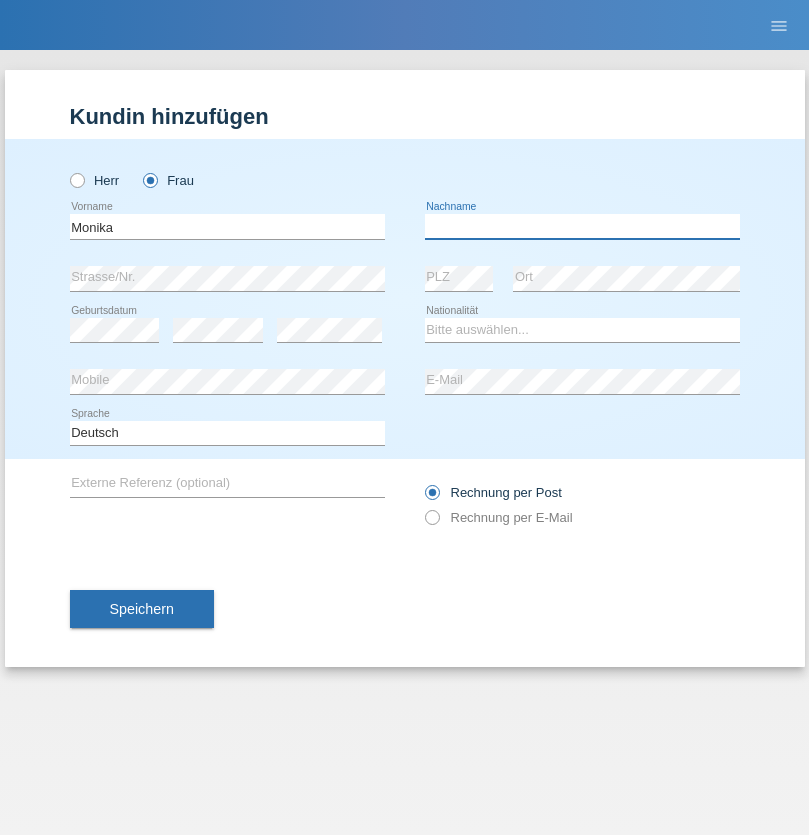 click at bounding box center (582, 226) 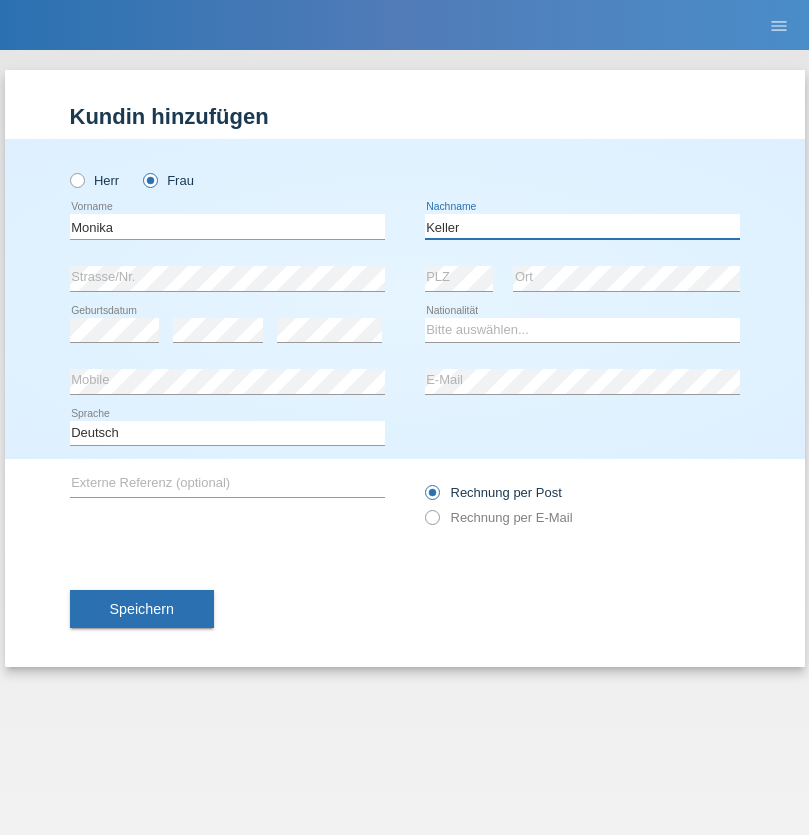 type on "Keller" 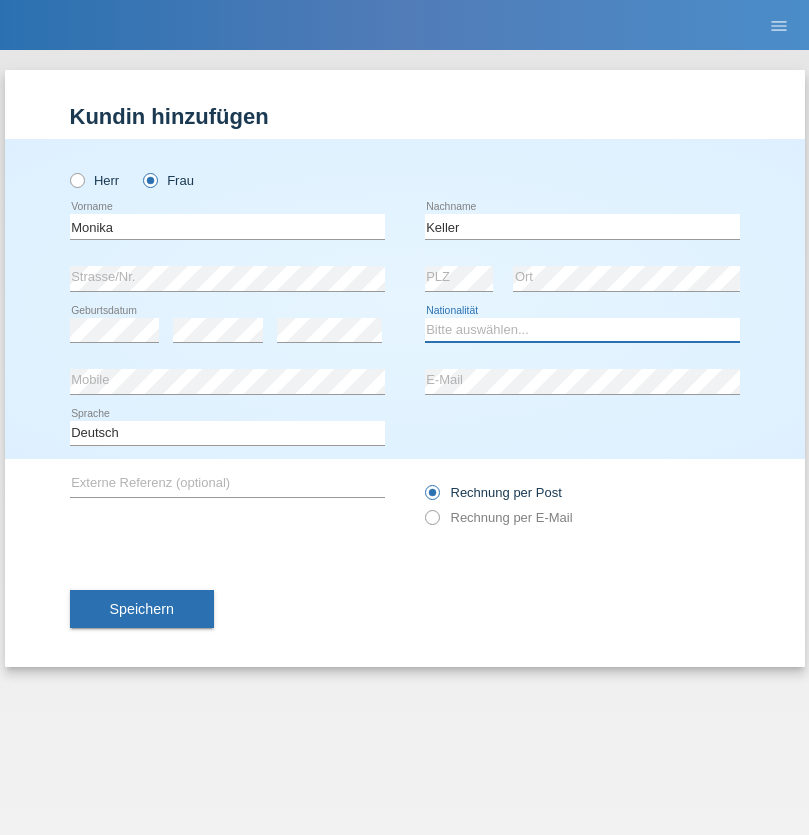 select on "CH" 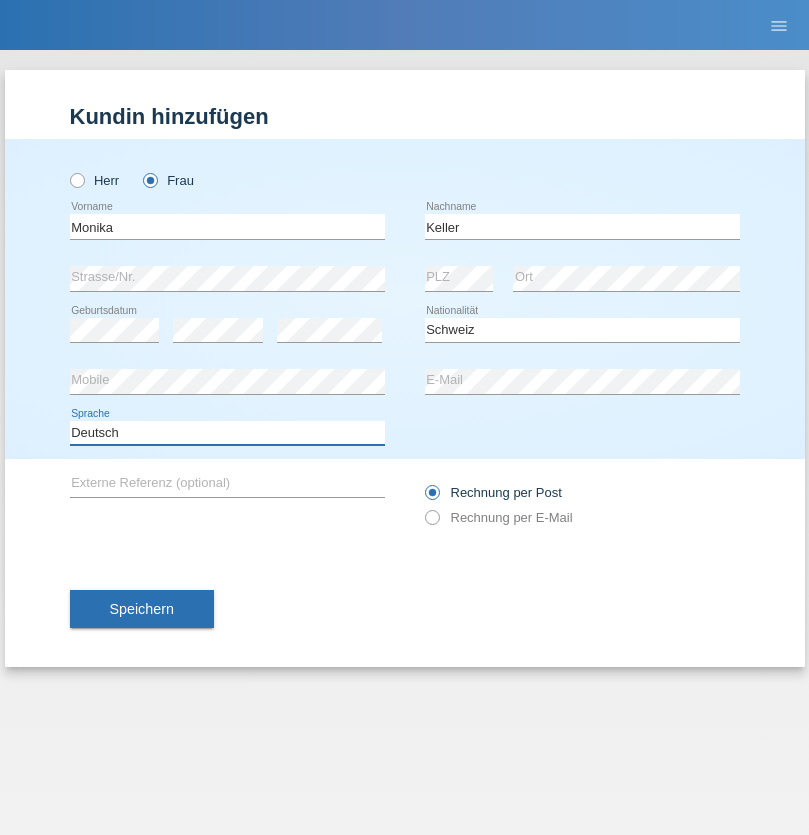select on "en" 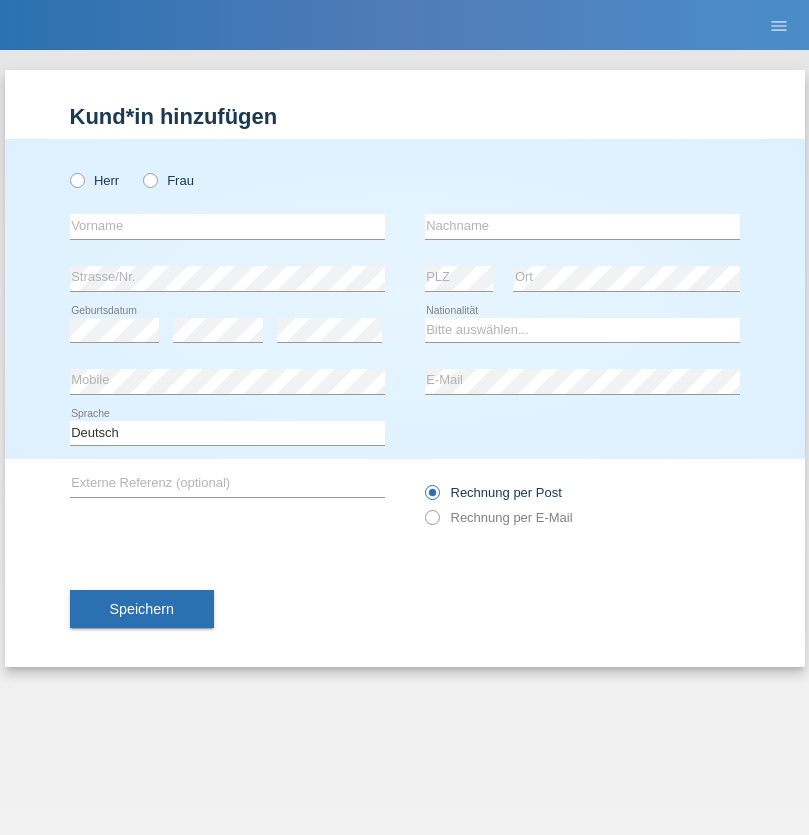 scroll, scrollTop: 0, scrollLeft: 0, axis: both 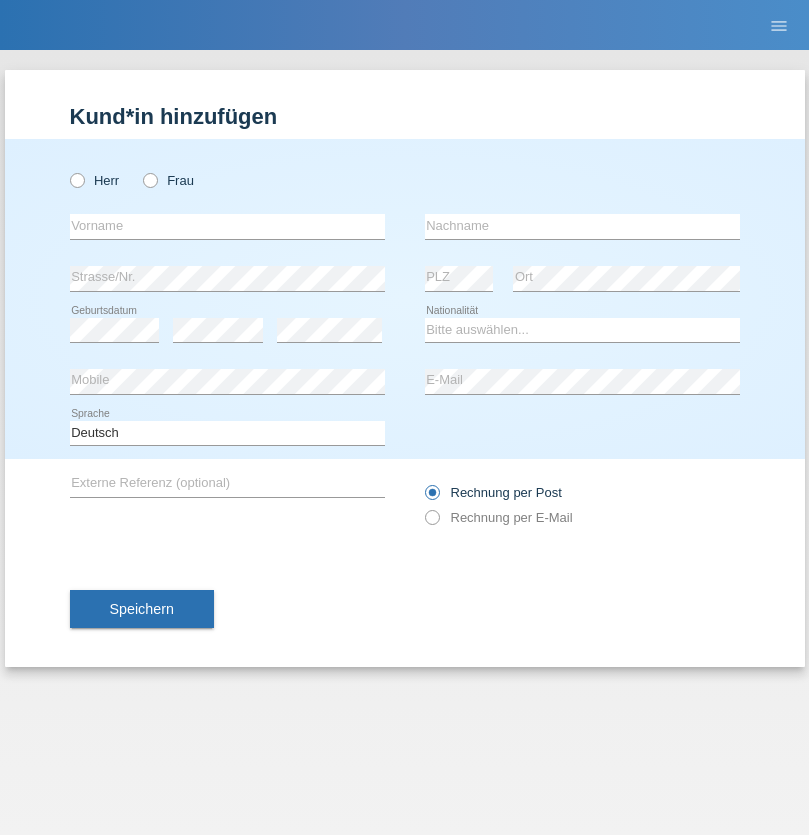 radio on "true" 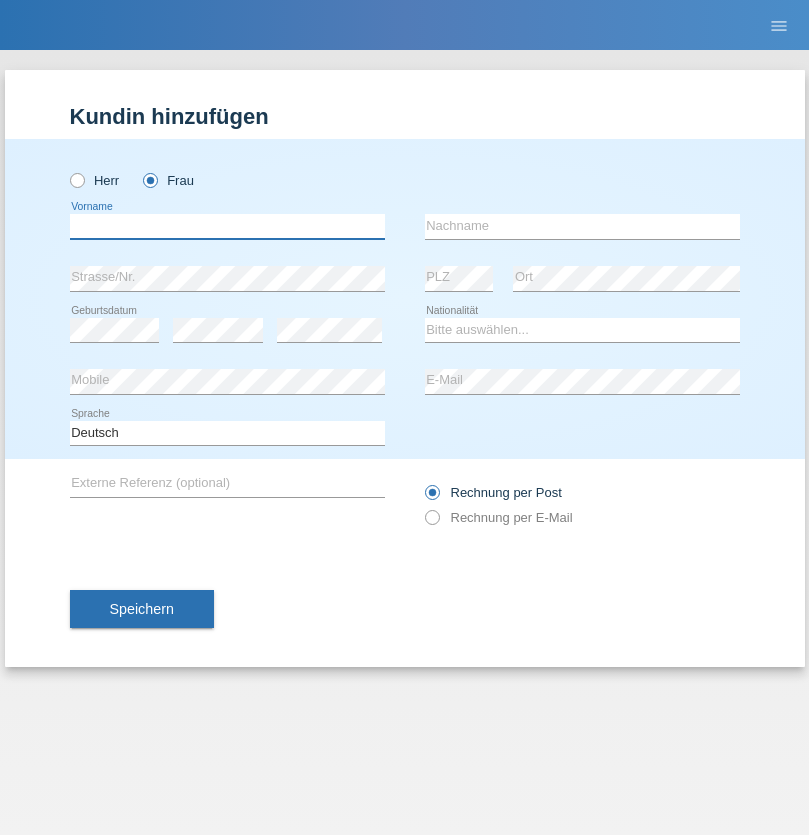 click at bounding box center (227, 226) 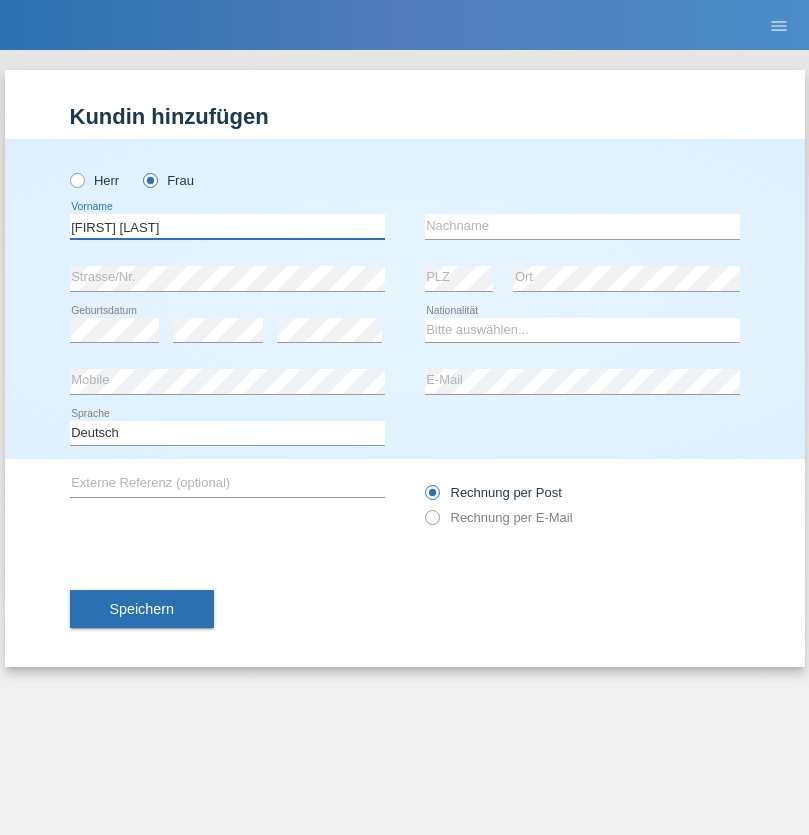 type on "Maria Fernanda" 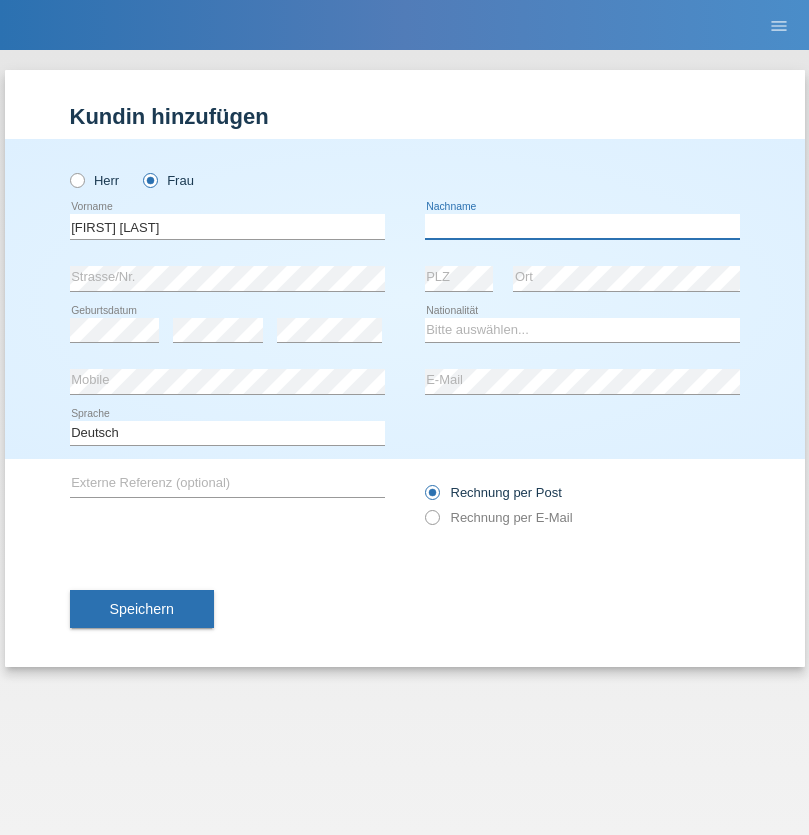 click at bounding box center [582, 226] 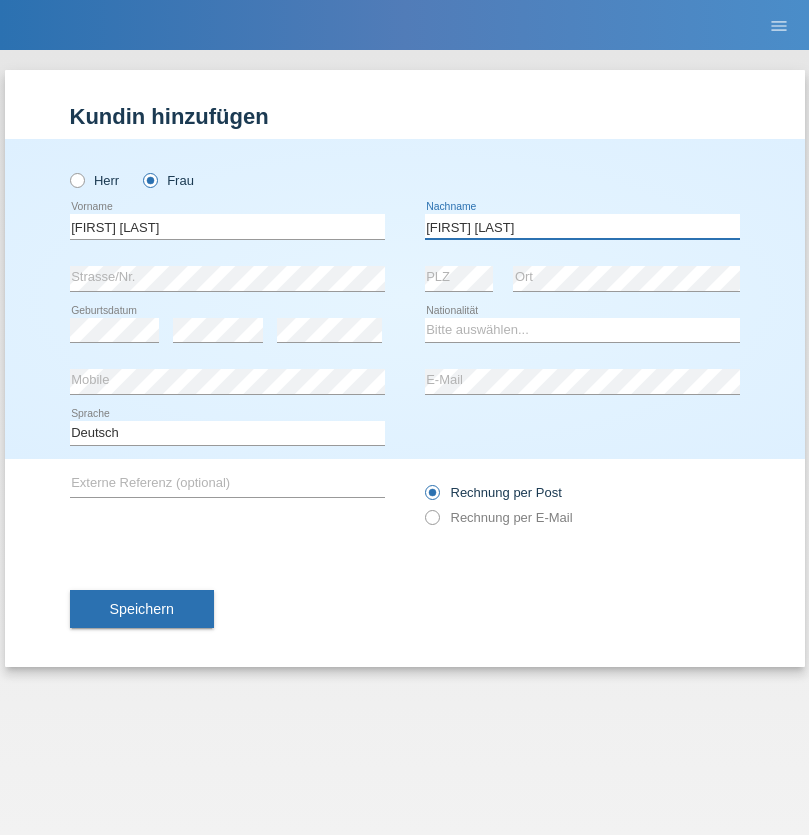 type on "Knusel Campillo" 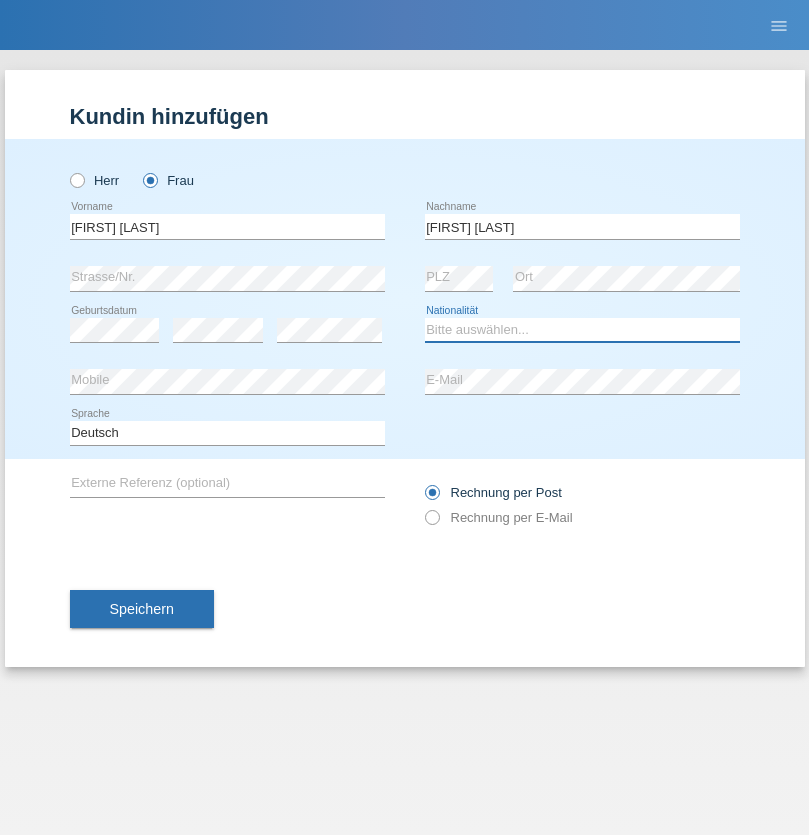 select on "CH" 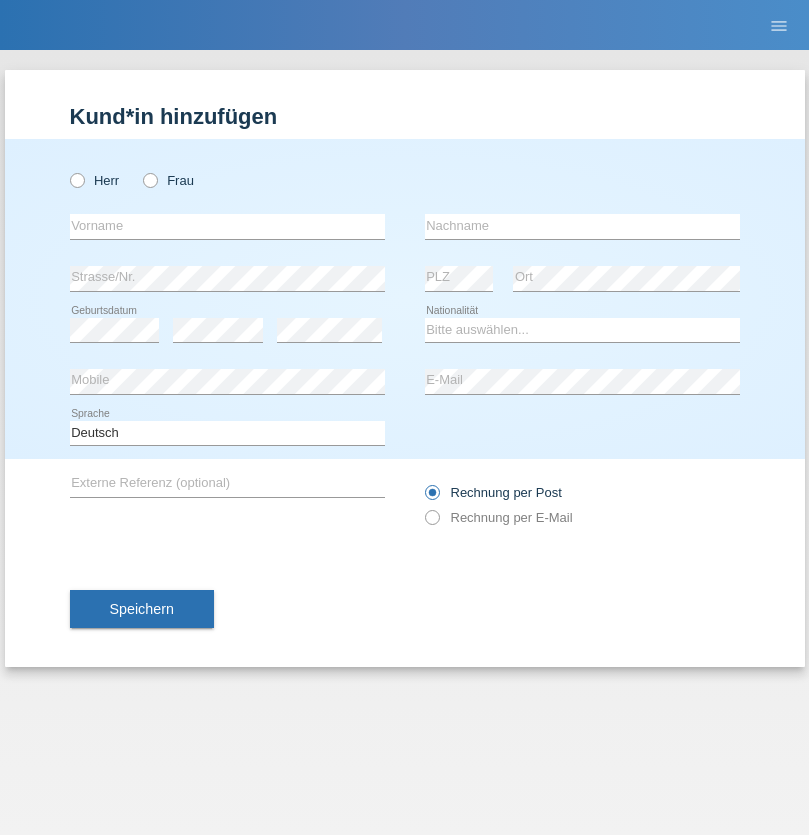 scroll, scrollTop: 0, scrollLeft: 0, axis: both 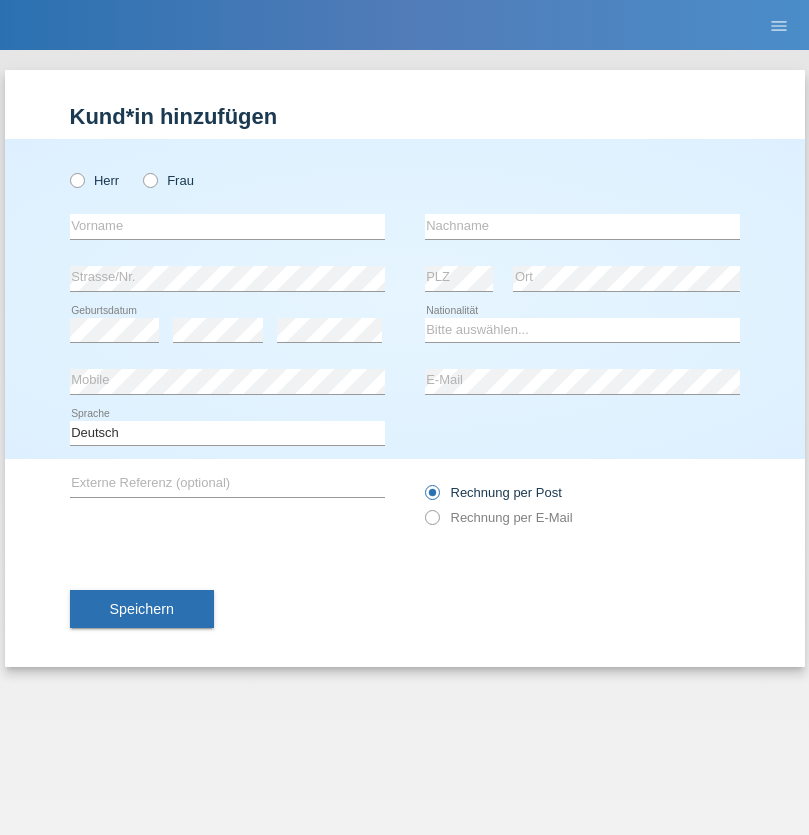 radio on "true" 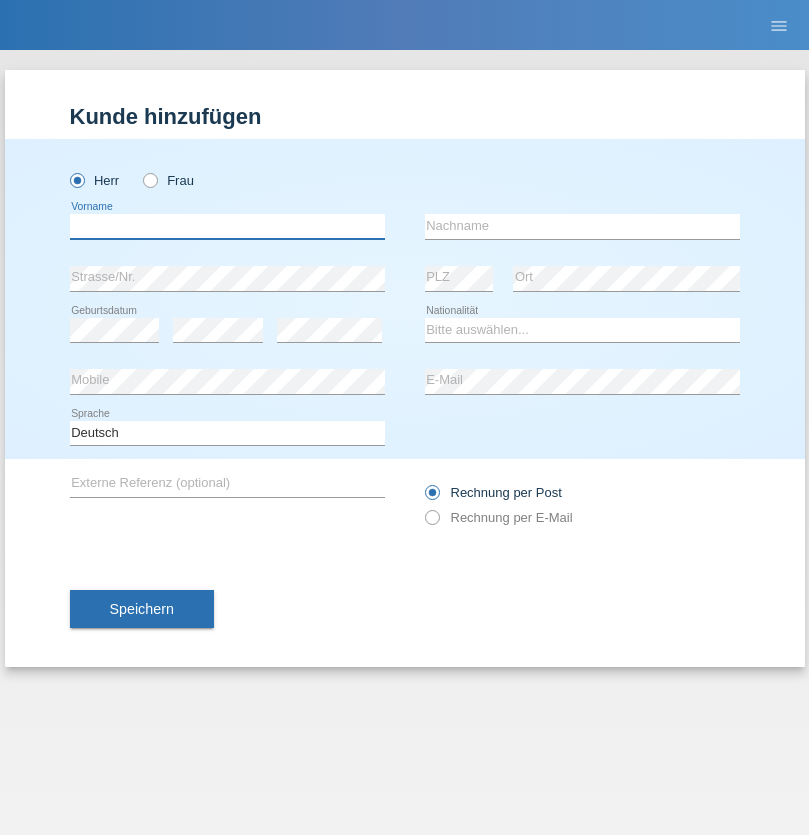 click at bounding box center (227, 226) 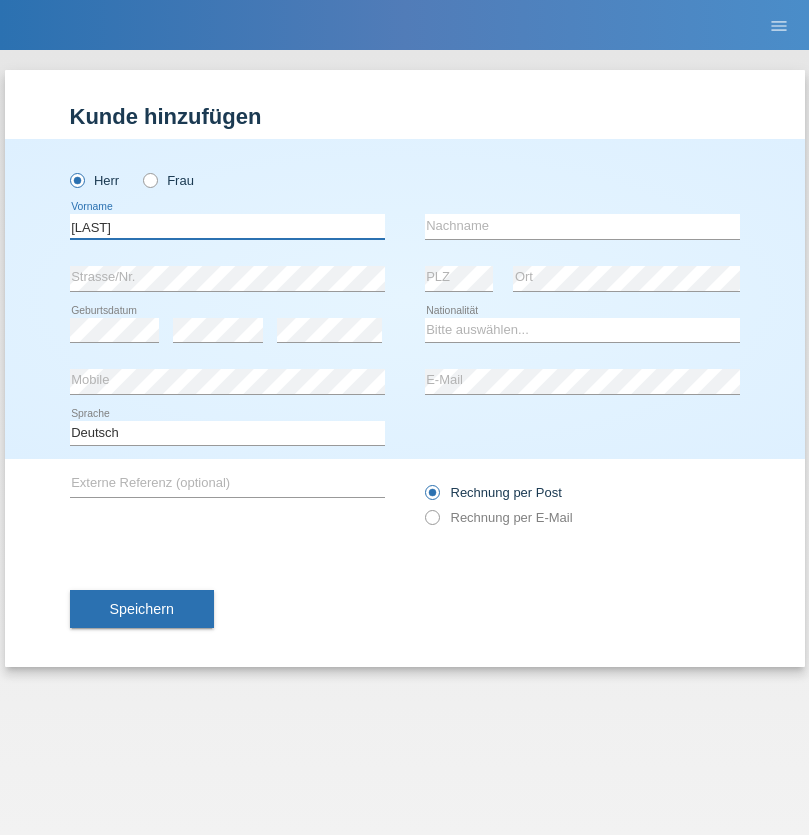 type on "Beqiri" 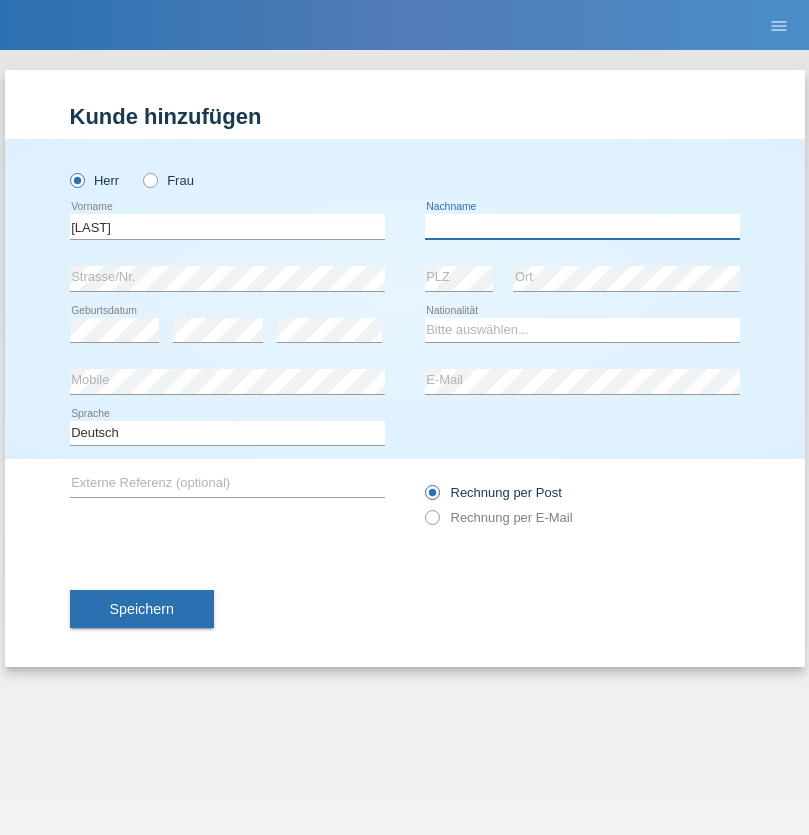click at bounding box center (582, 226) 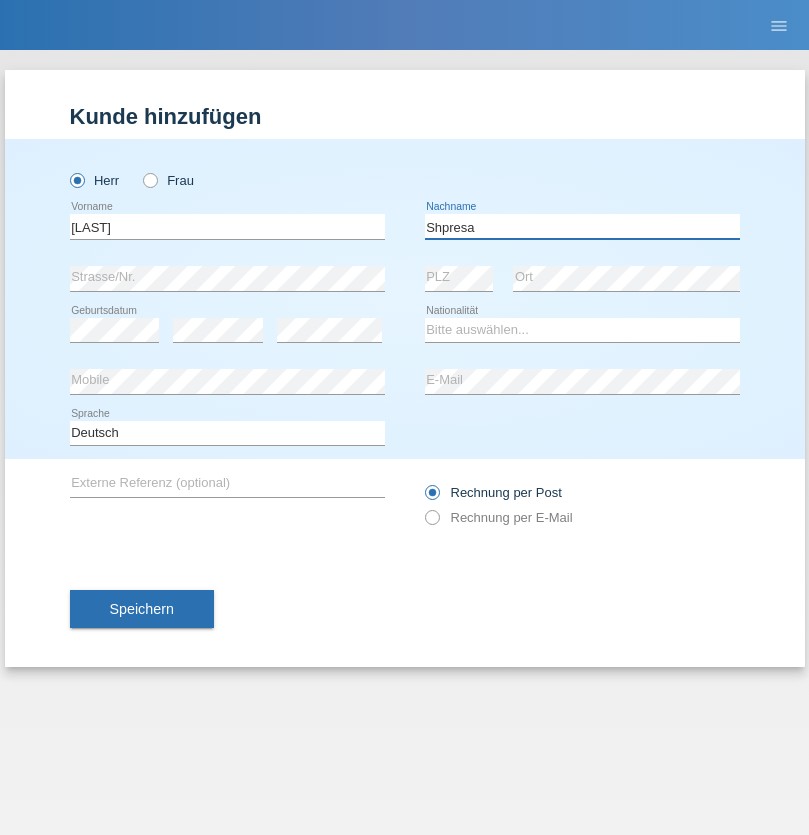 type on "Shpresa" 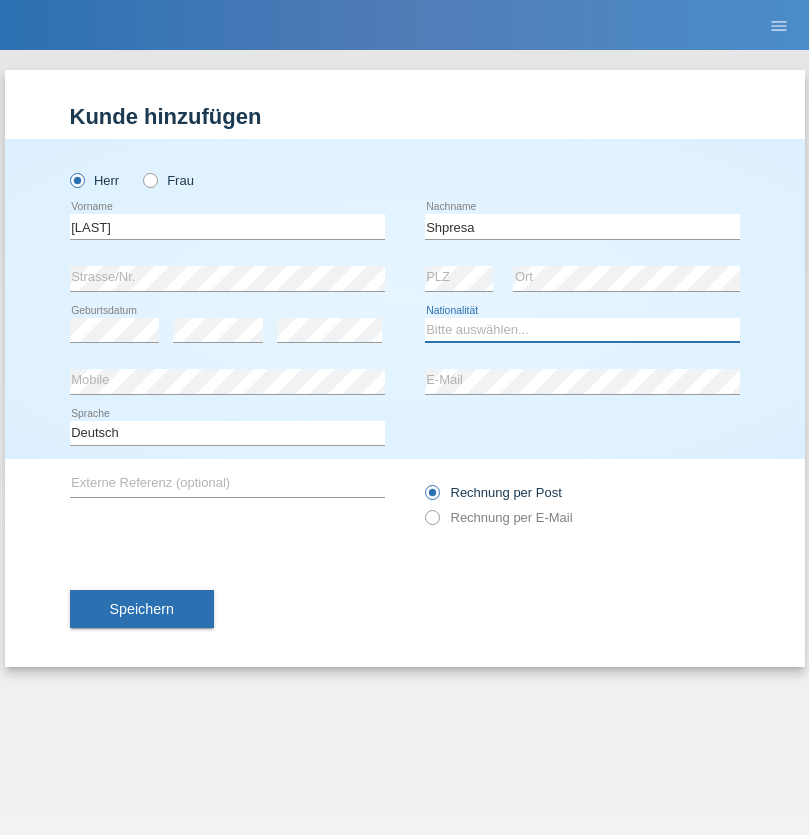 select on "XK" 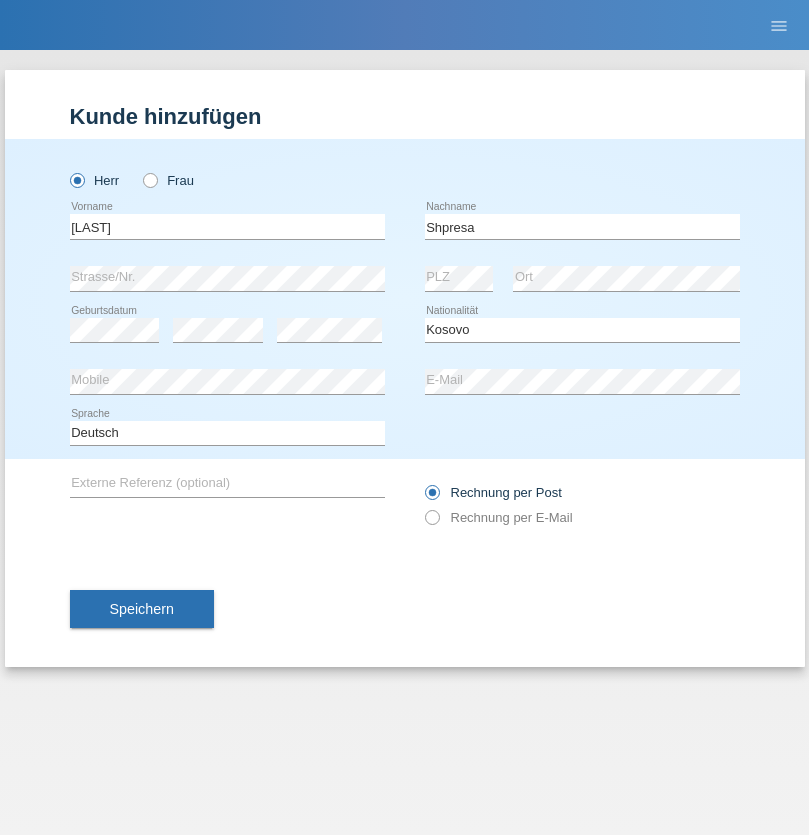 select on "C" 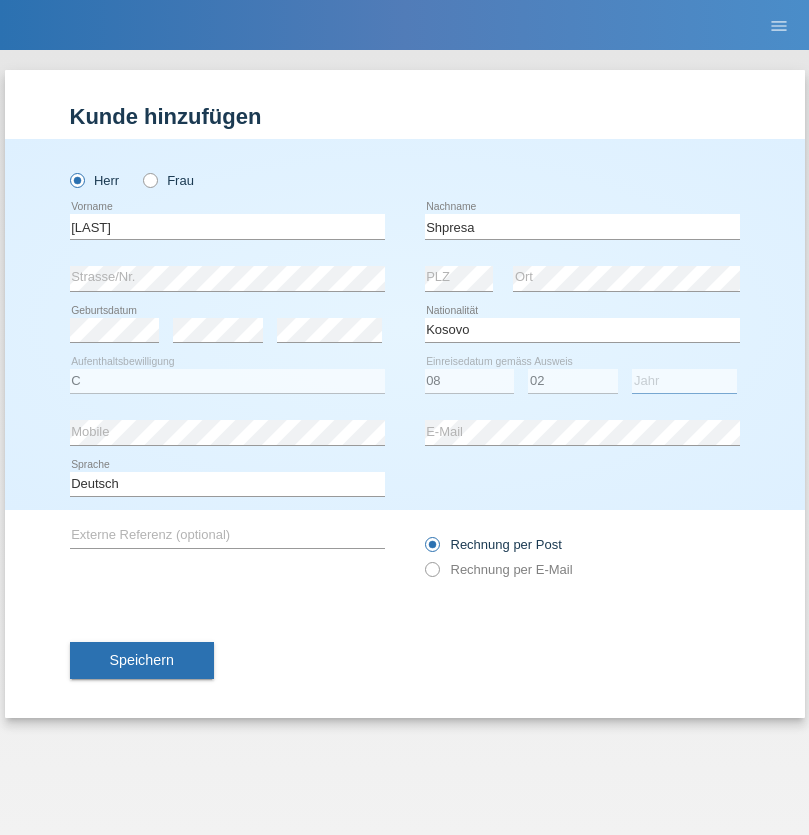 select on "1979" 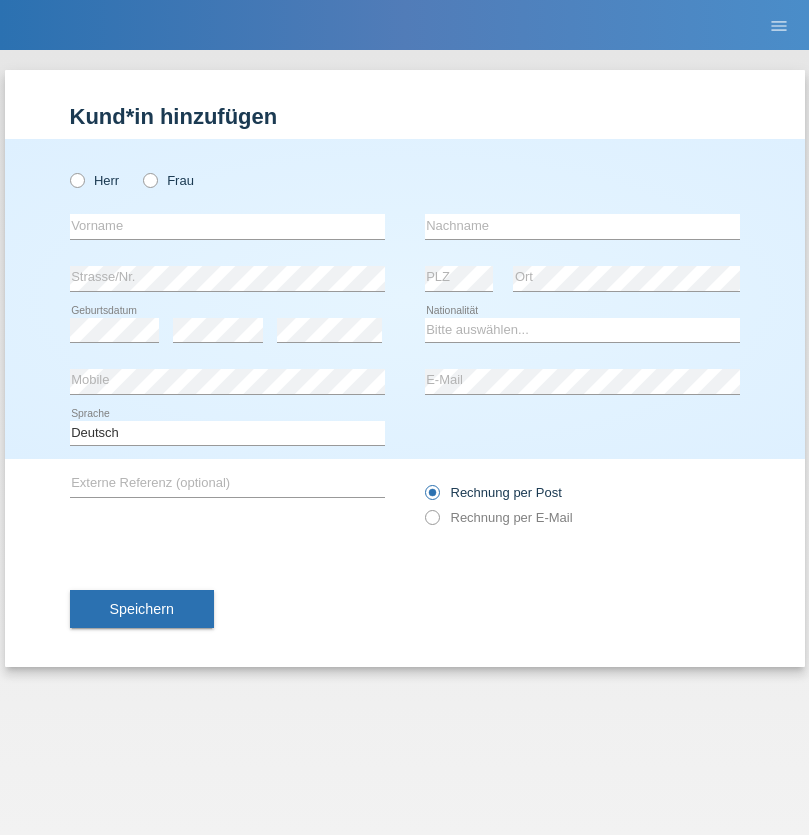 scroll, scrollTop: 0, scrollLeft: 0, axis: both 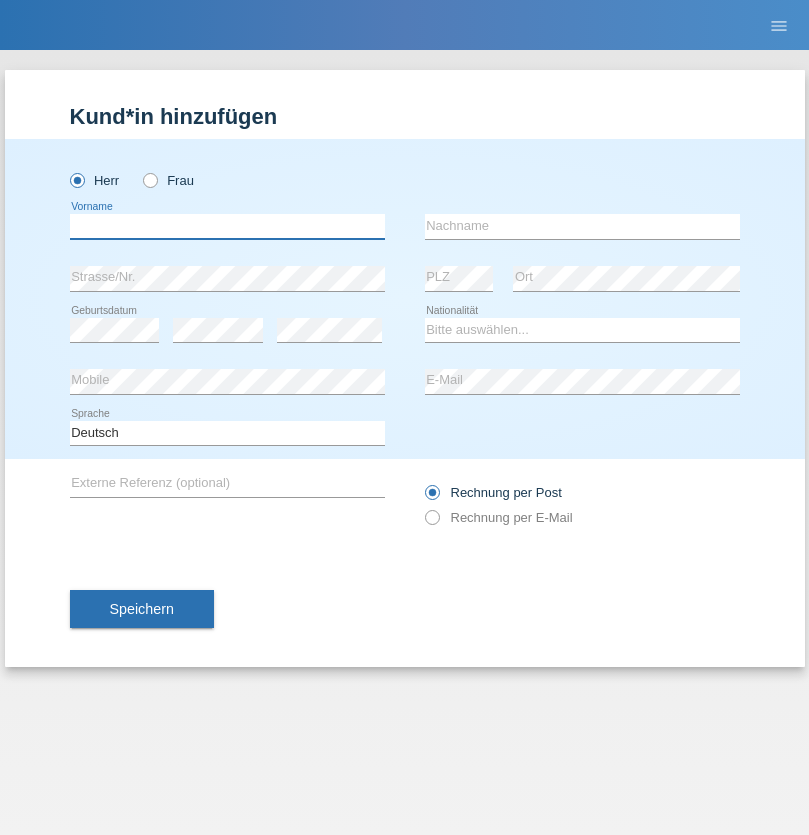 click at bounding box center [227, 226] 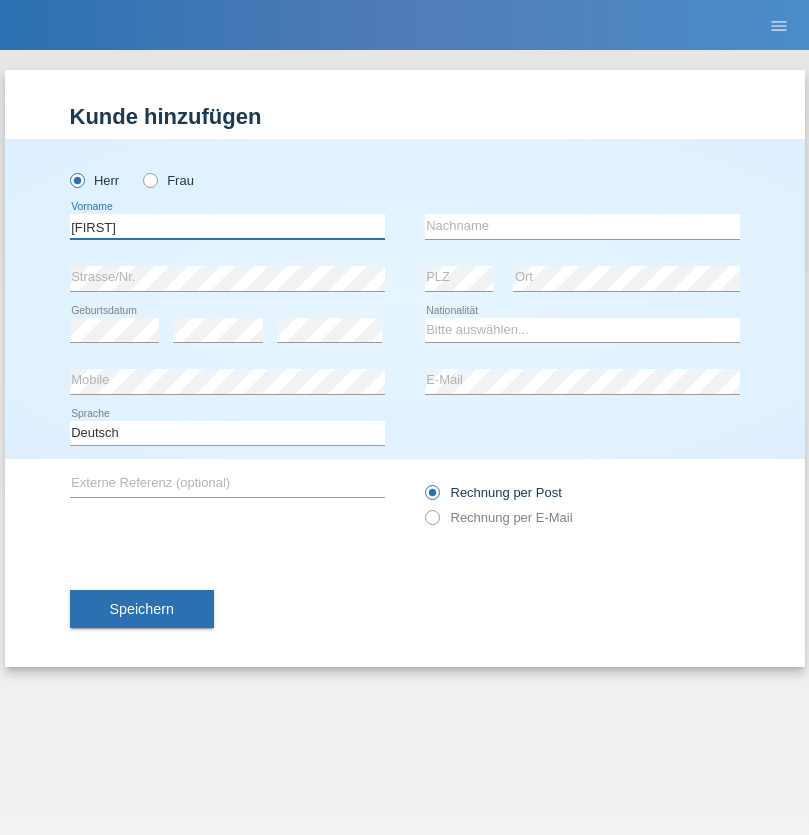 type on "[FIRST]" 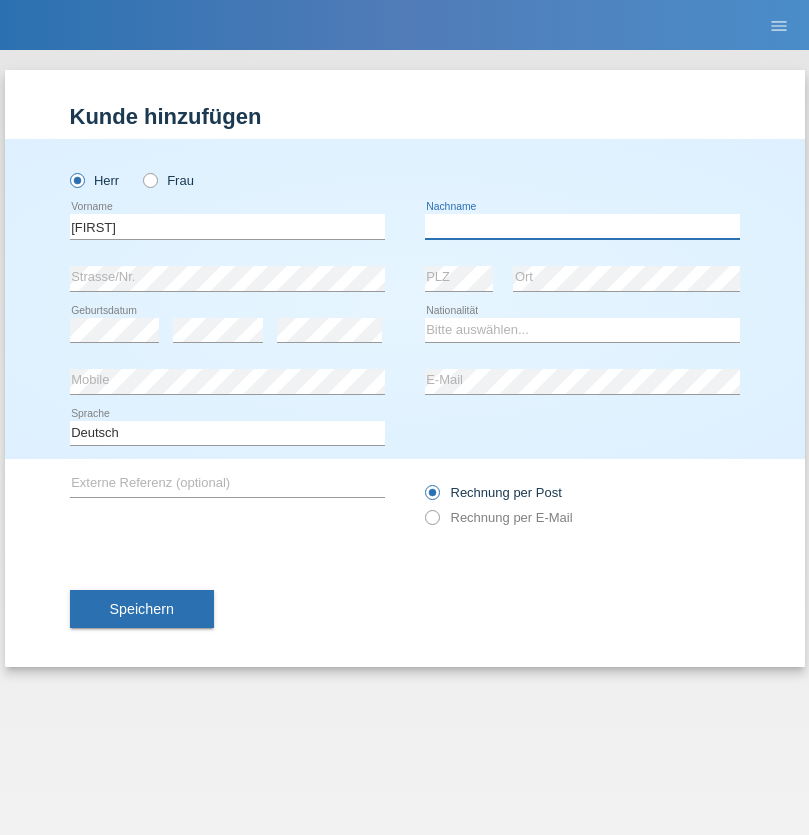 click at bounding box center (582, 226) 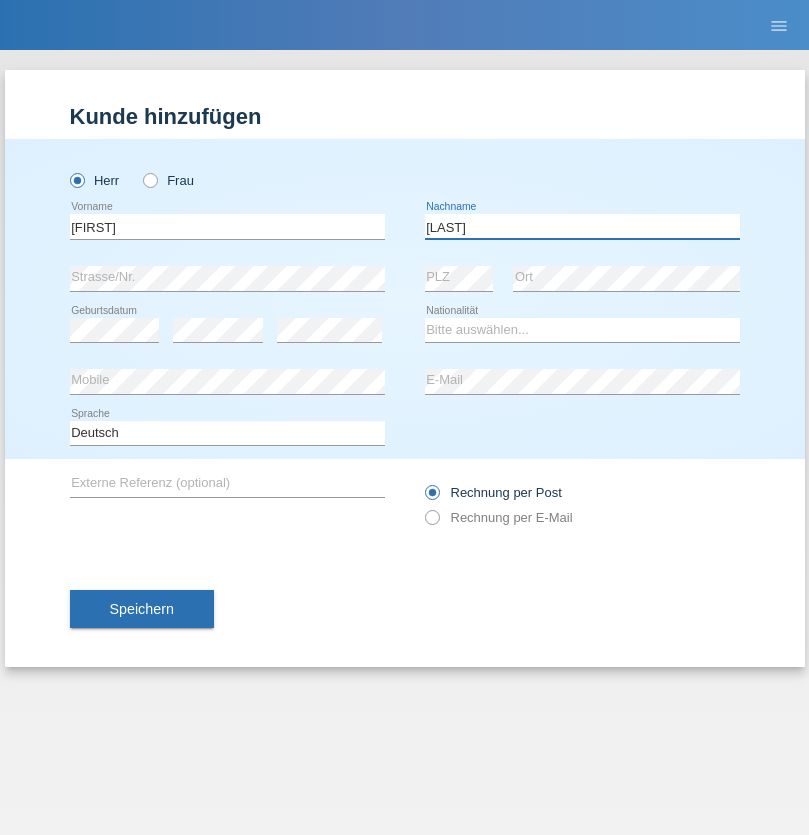 type on "[LAST]" 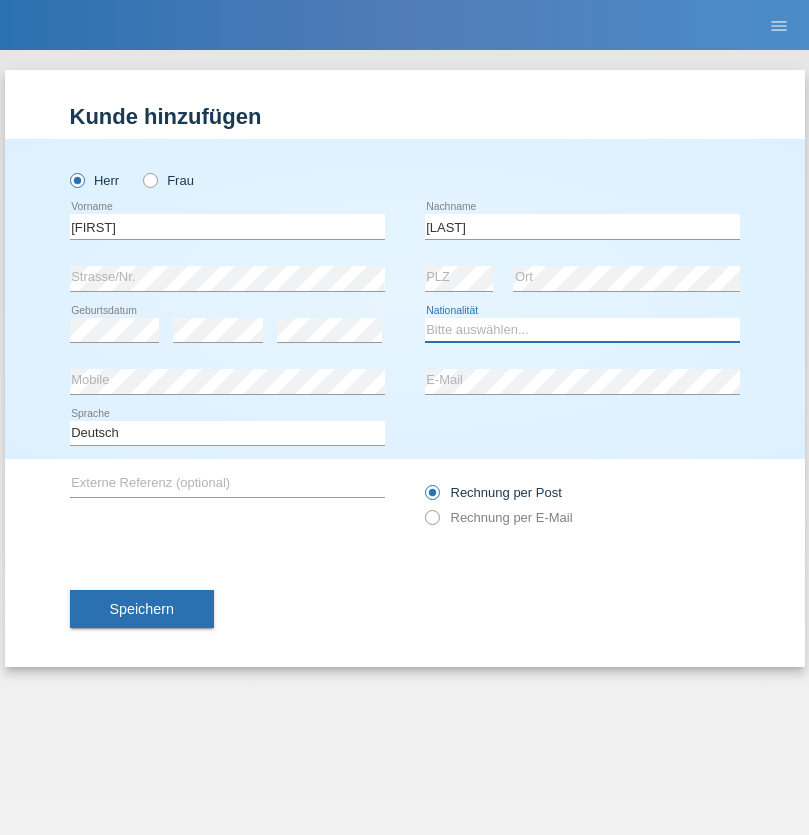 select on "CH" 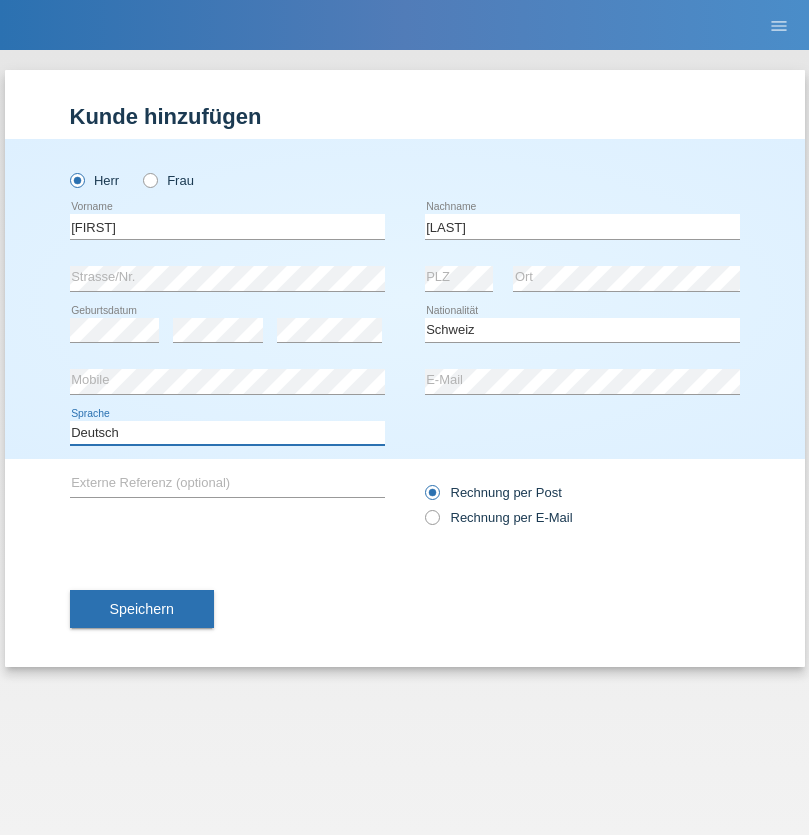 select on "en" 